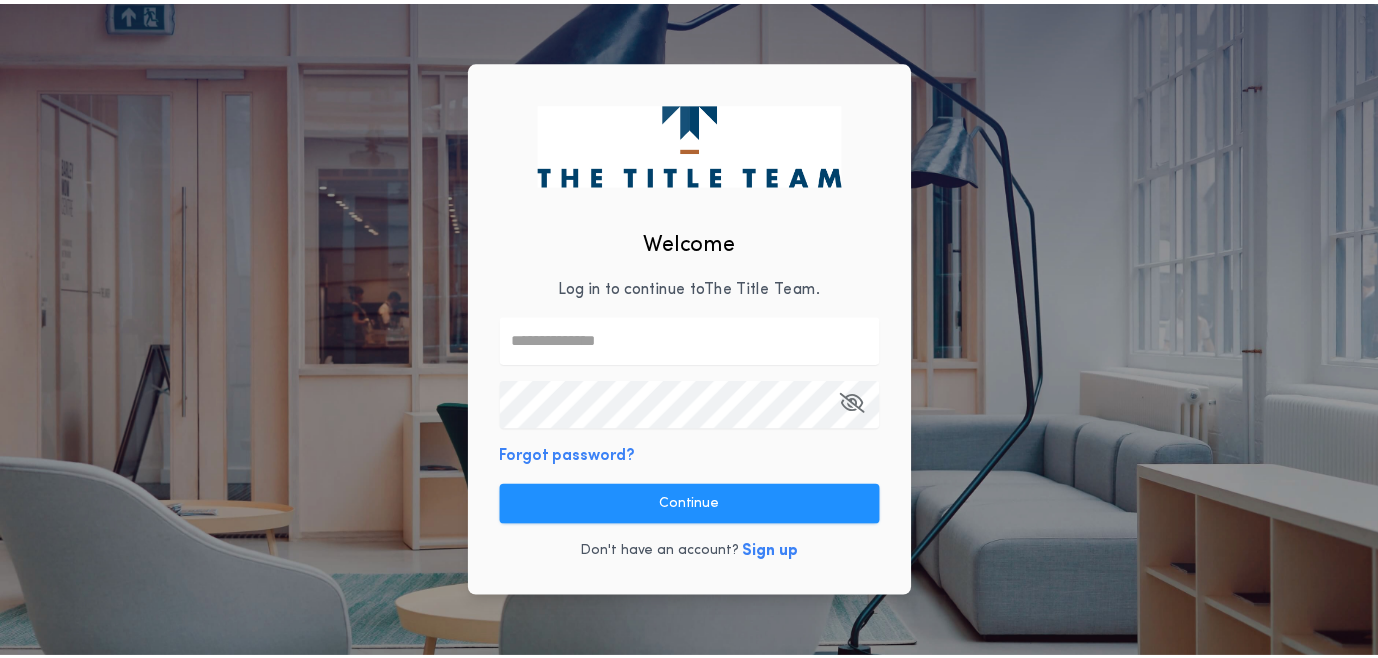 scroll, scrollTop: 0, scrollLeft: 0, axis: both 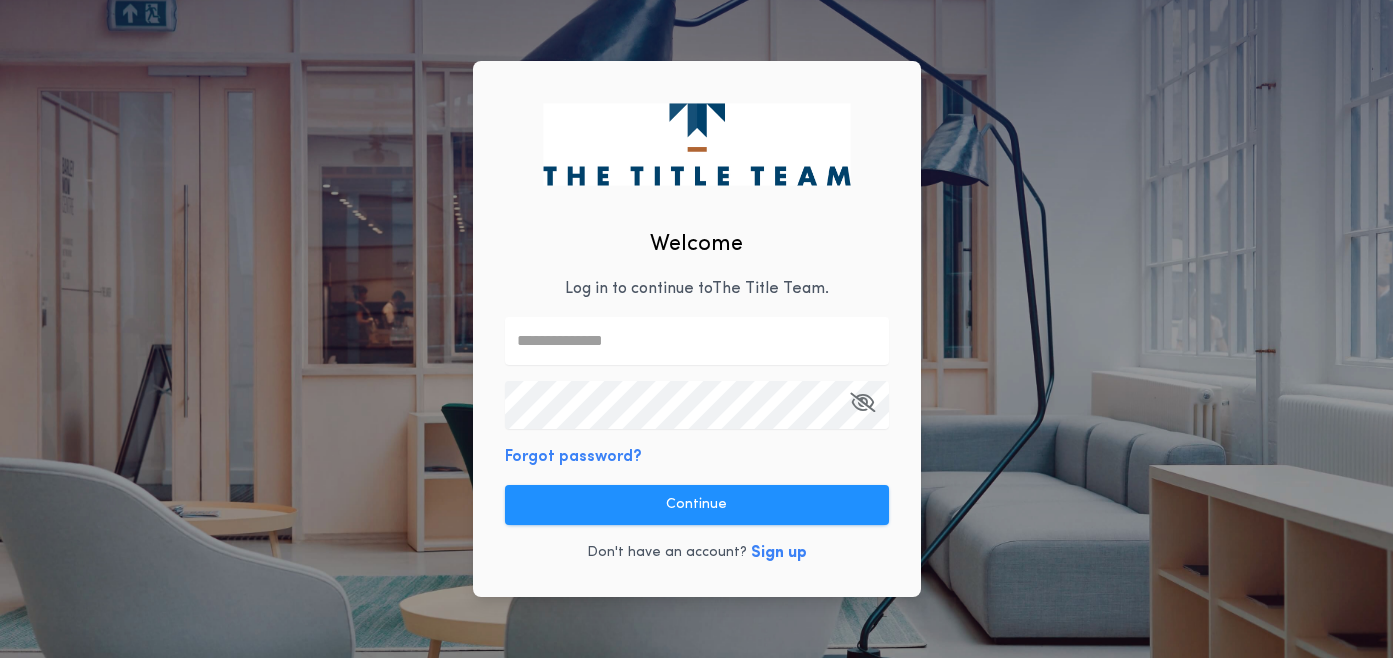 click at bounding box center [697, 341] 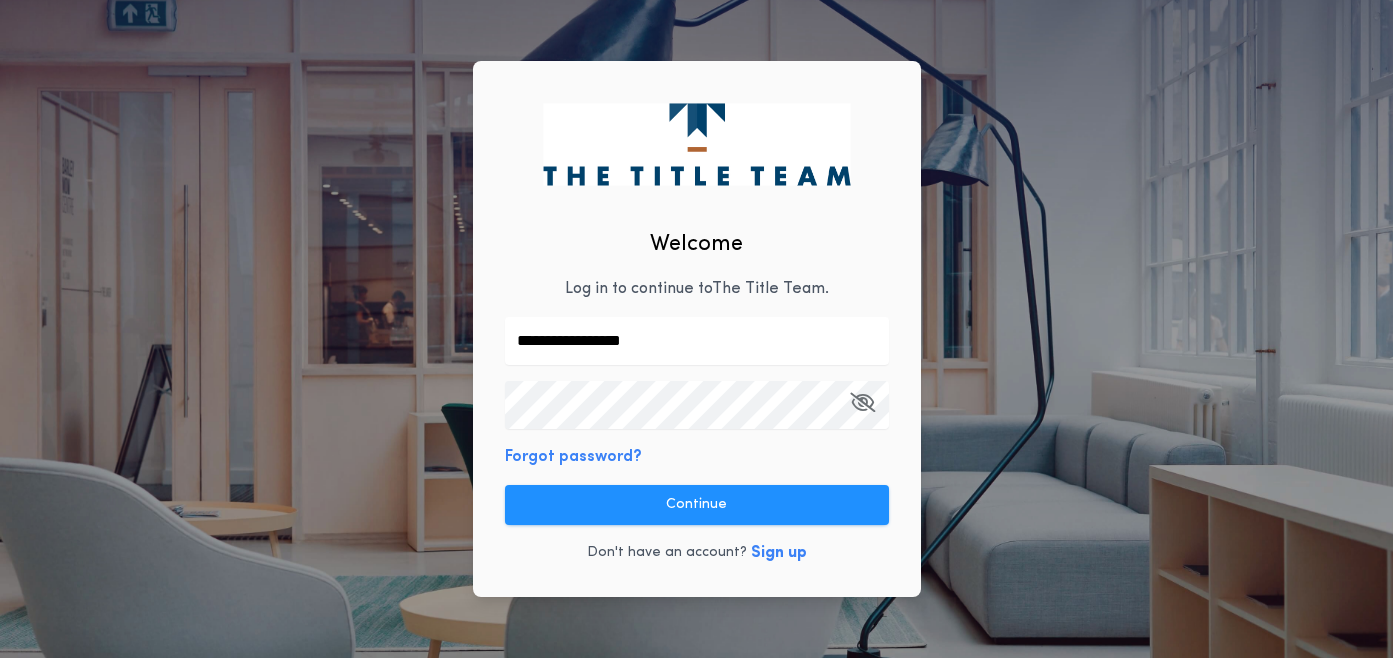 type on "**********" 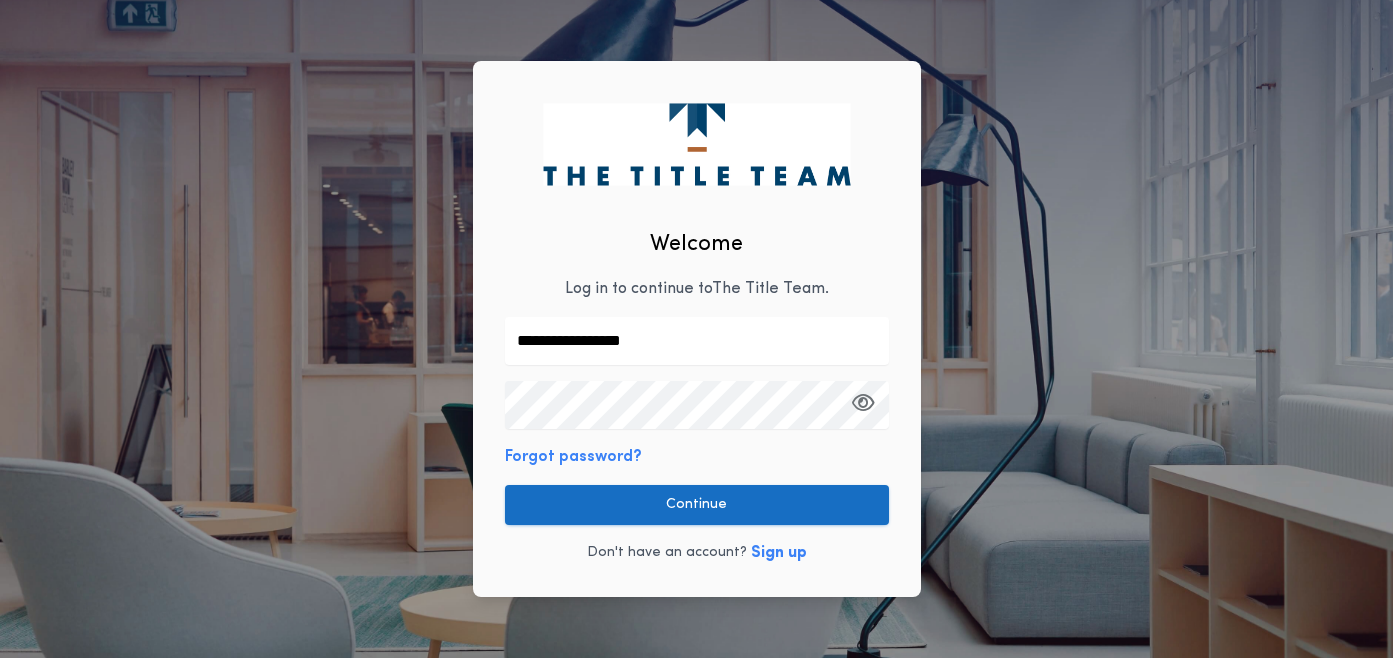 click on "Continue" at bounding box center [697, 505] 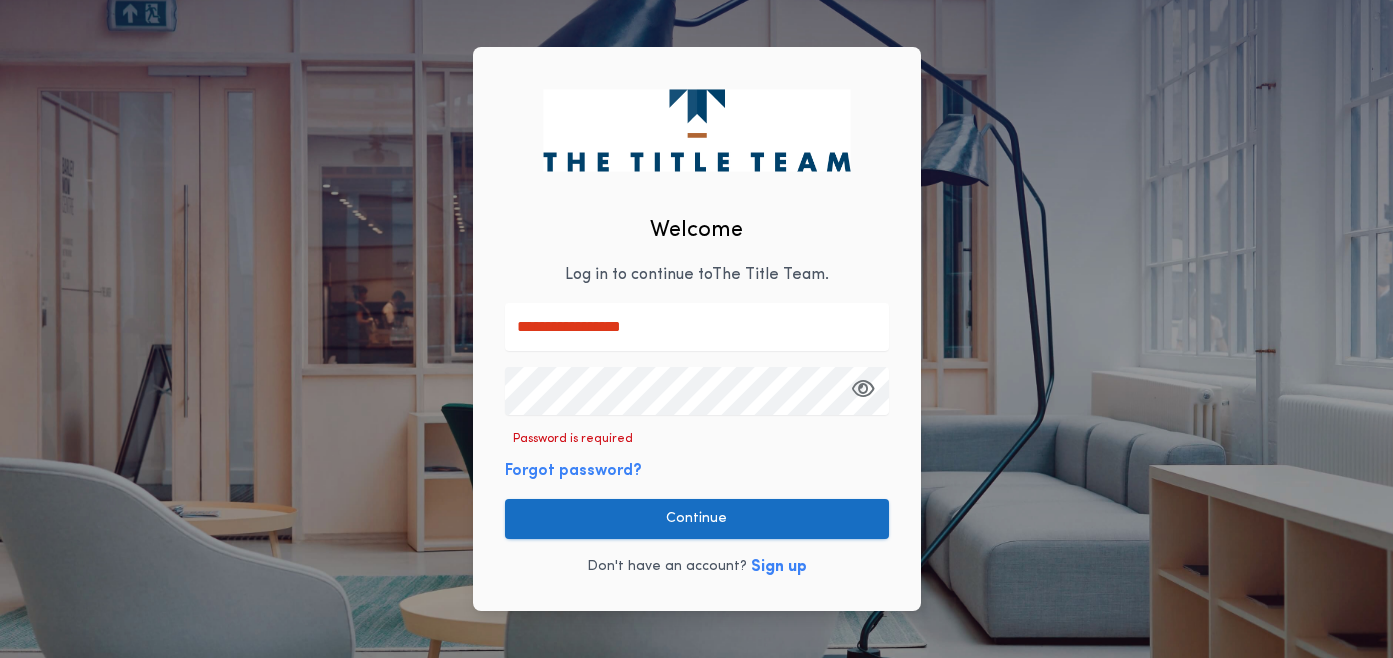 click on "Continue" at bounding box center [697, 519] 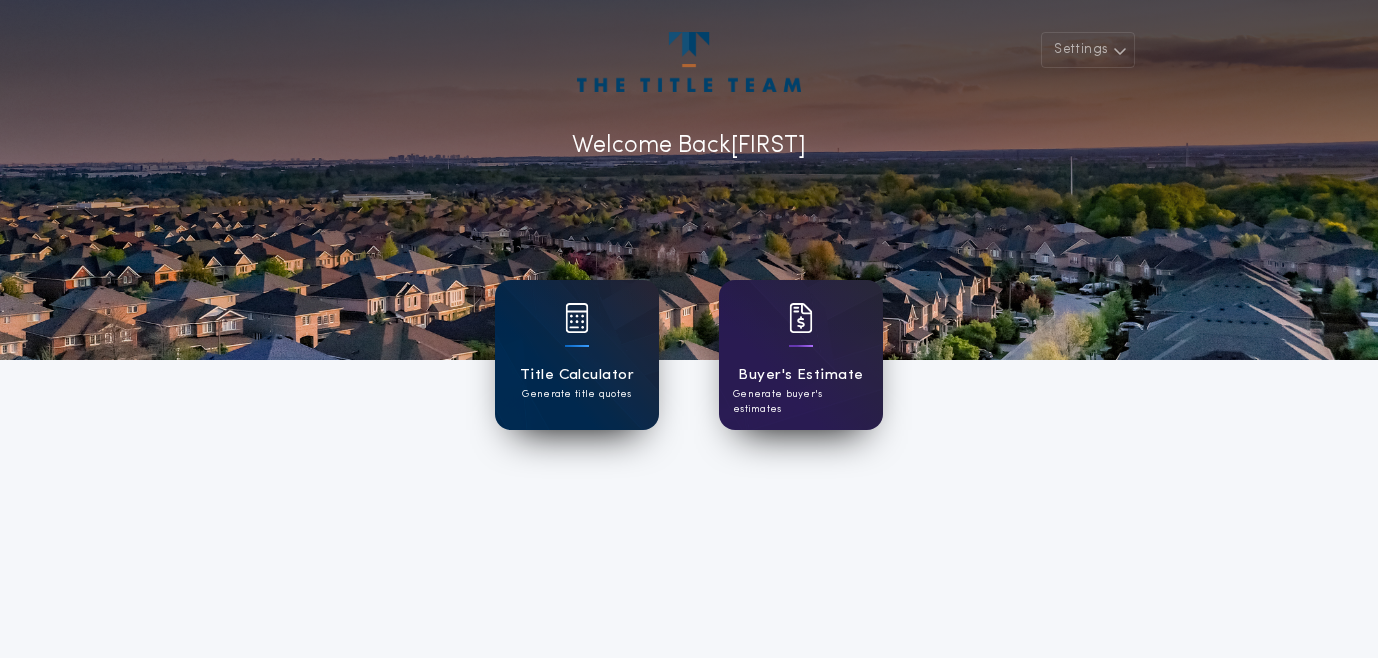 click on "Title Calculator" at bounding box center (577, 375) 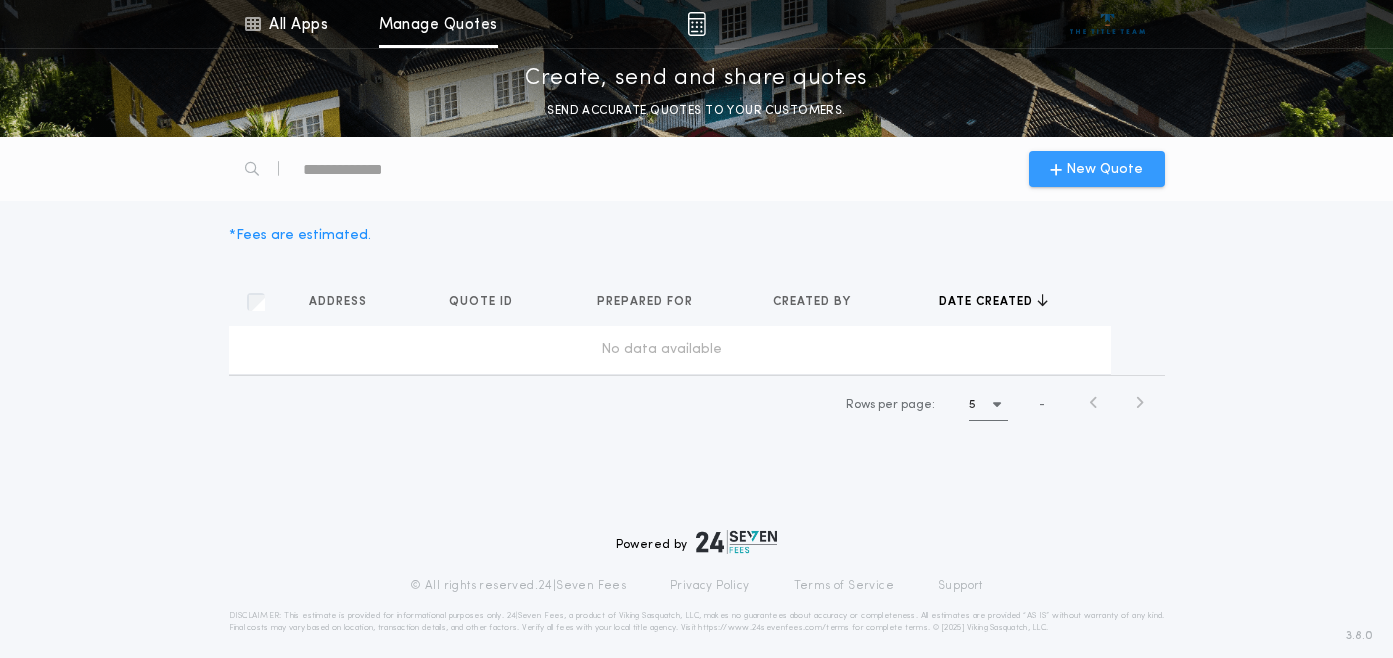 click on "New Quote" at bounding box center [1097, 169] 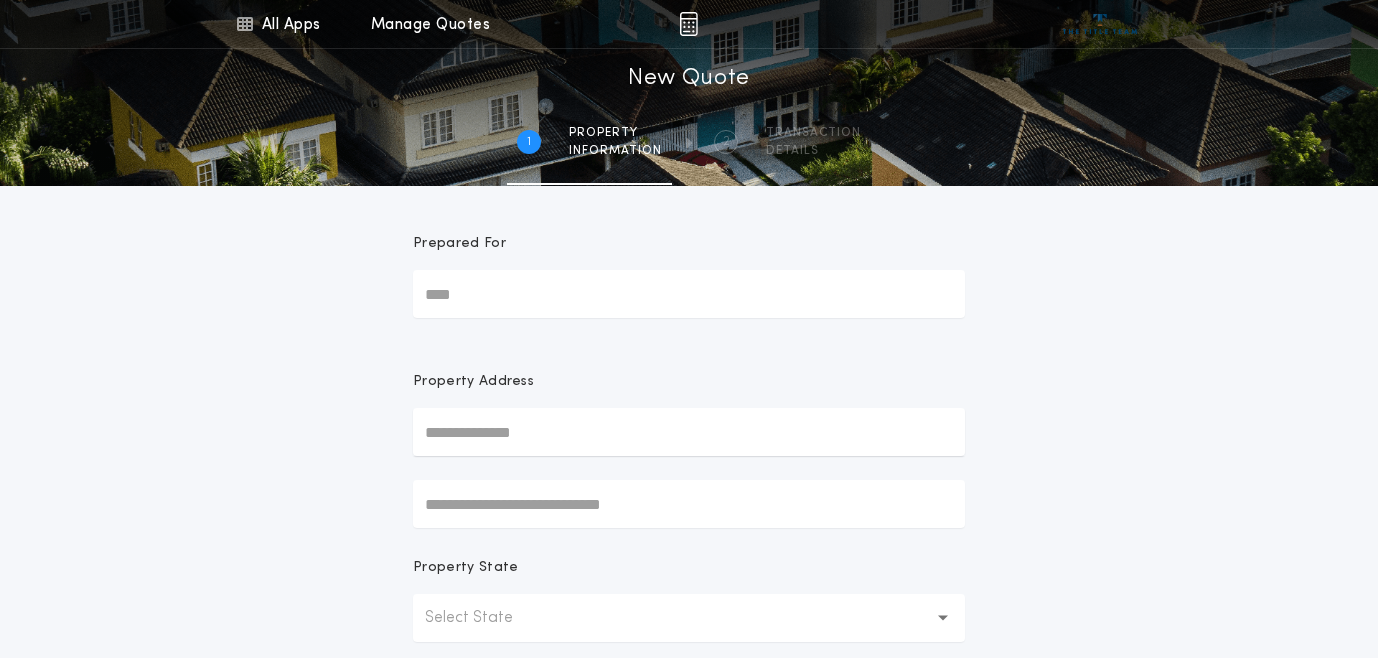 click on "Prepared For" at bounding box center (689, 294) 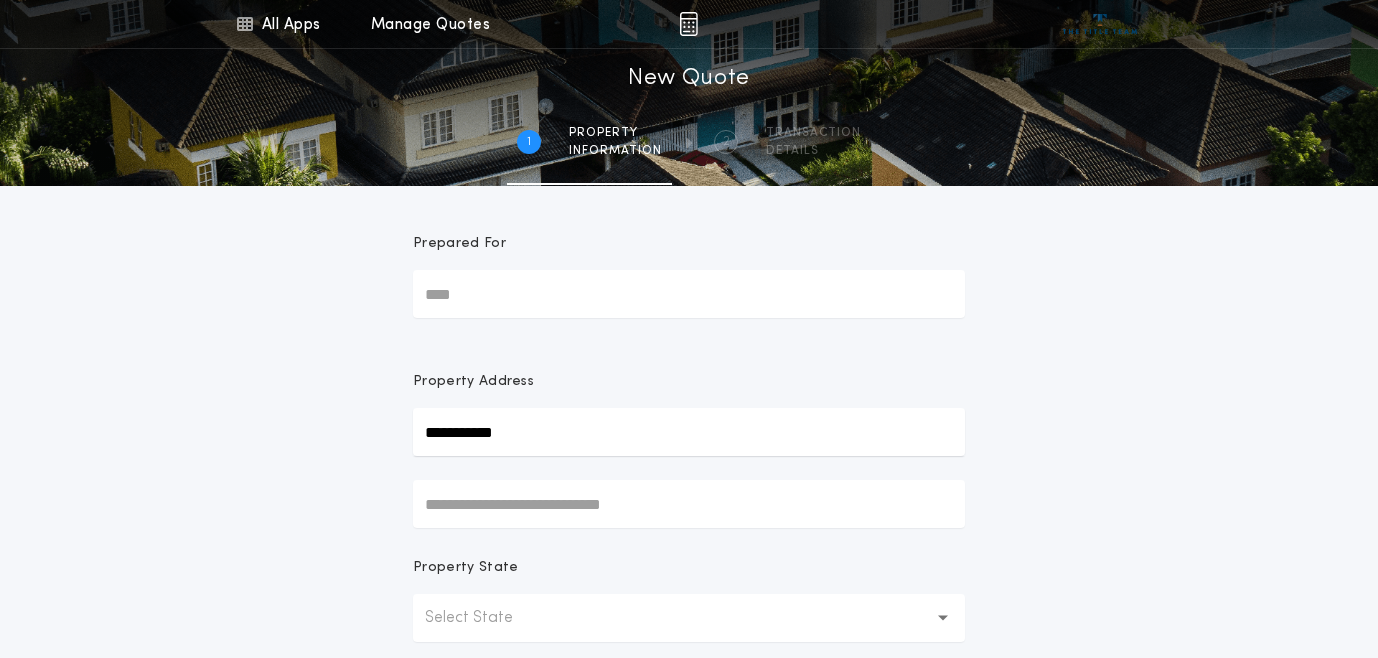 type on "**********" 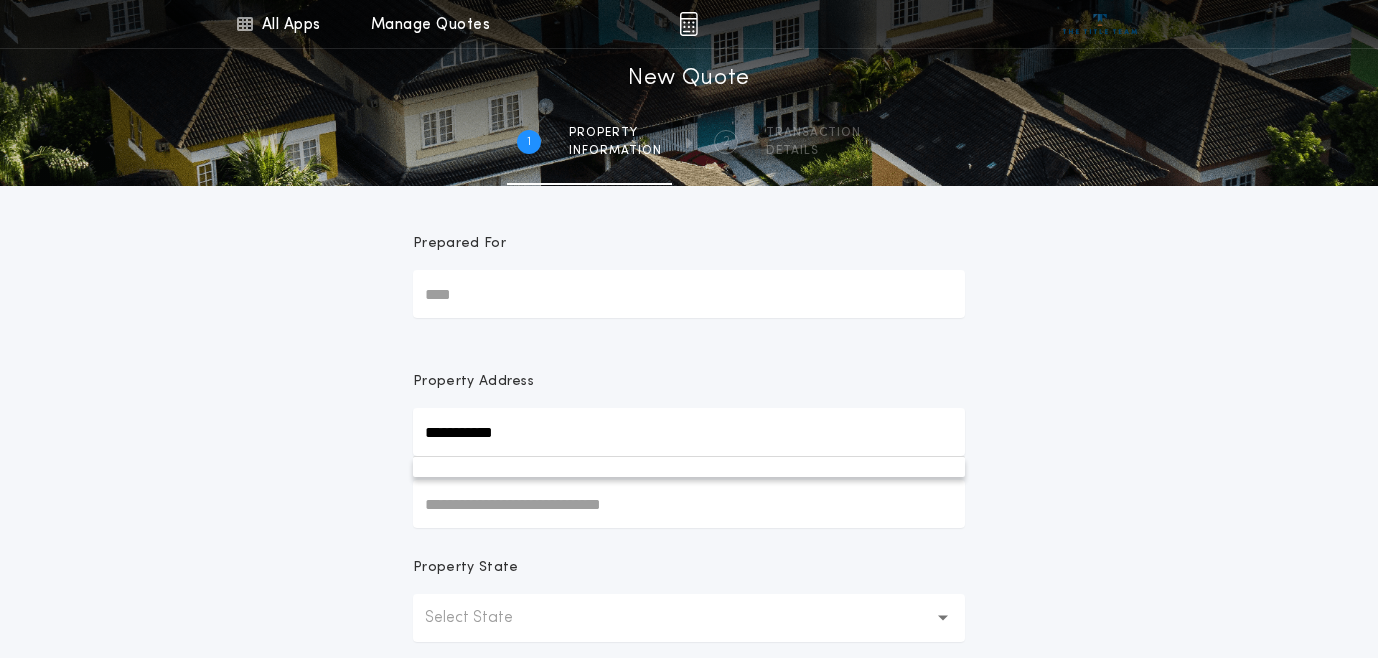 type 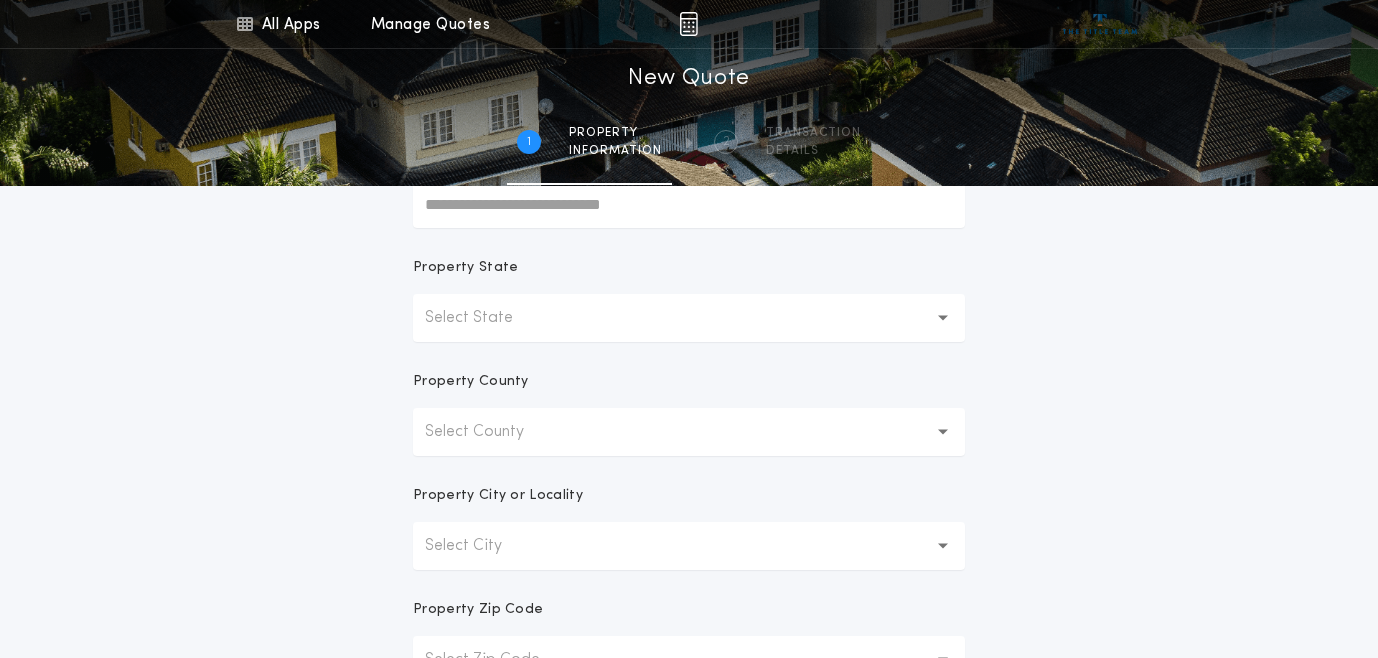 click 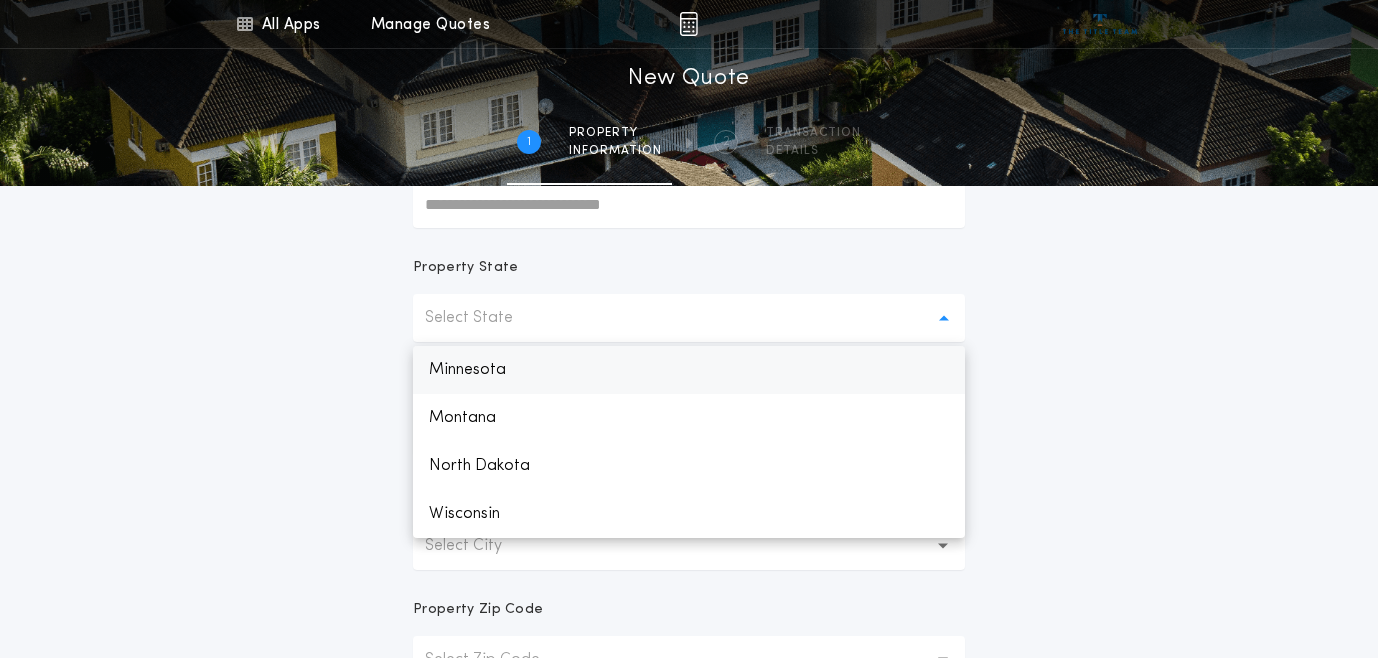 click on "Minnesota" at bounding box center (689, 370) 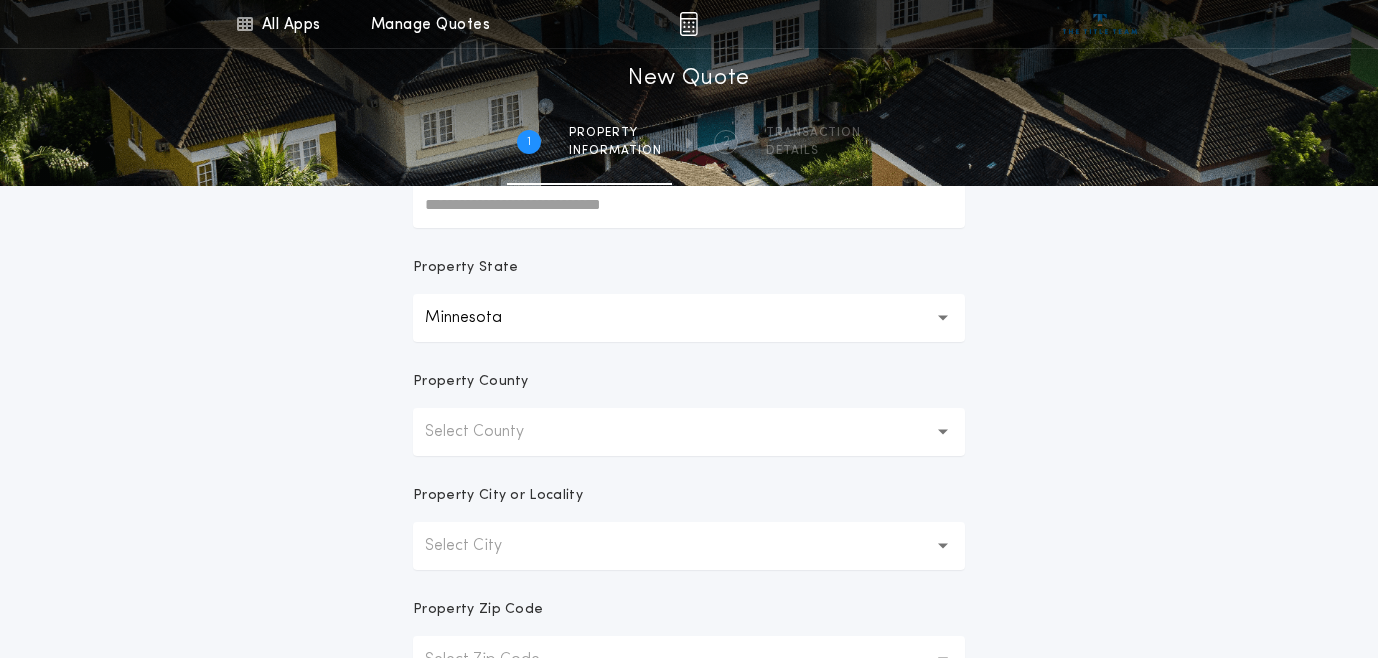 click on "Select County" at bounding box center [689, 432] 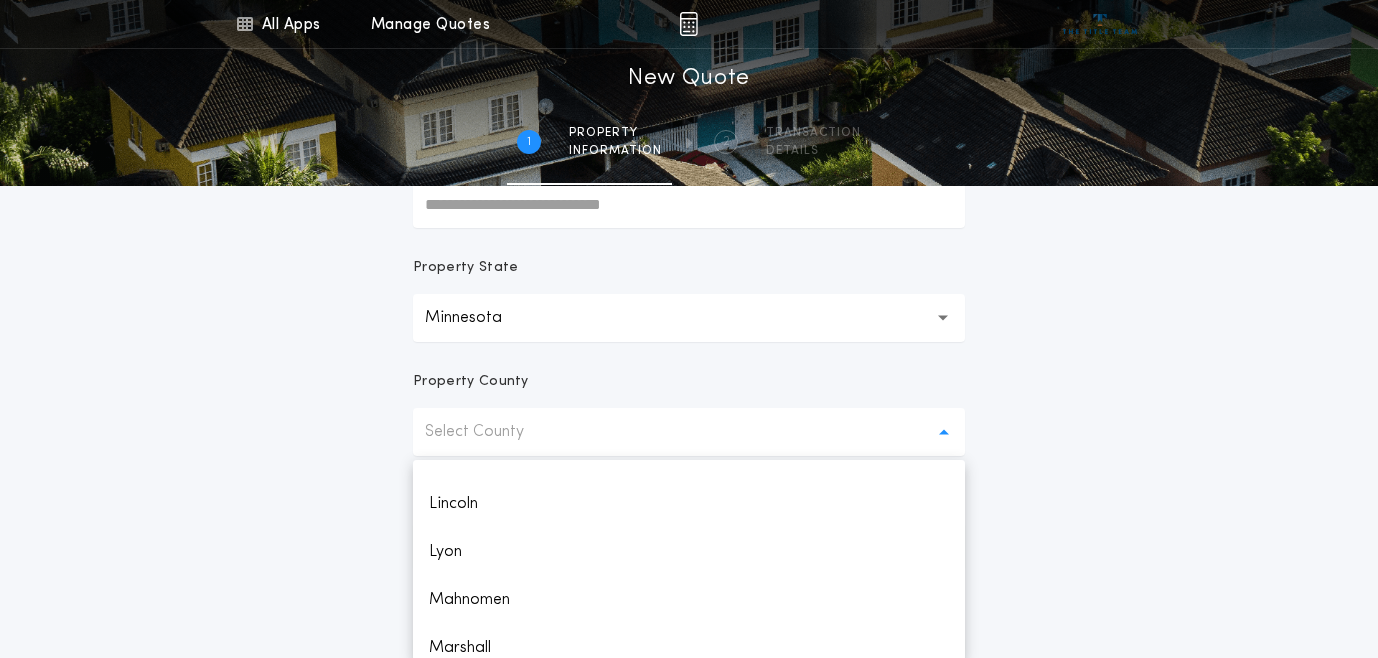 scroll, scrollTop: 1700, scrollLeft: 0, axis: vertical 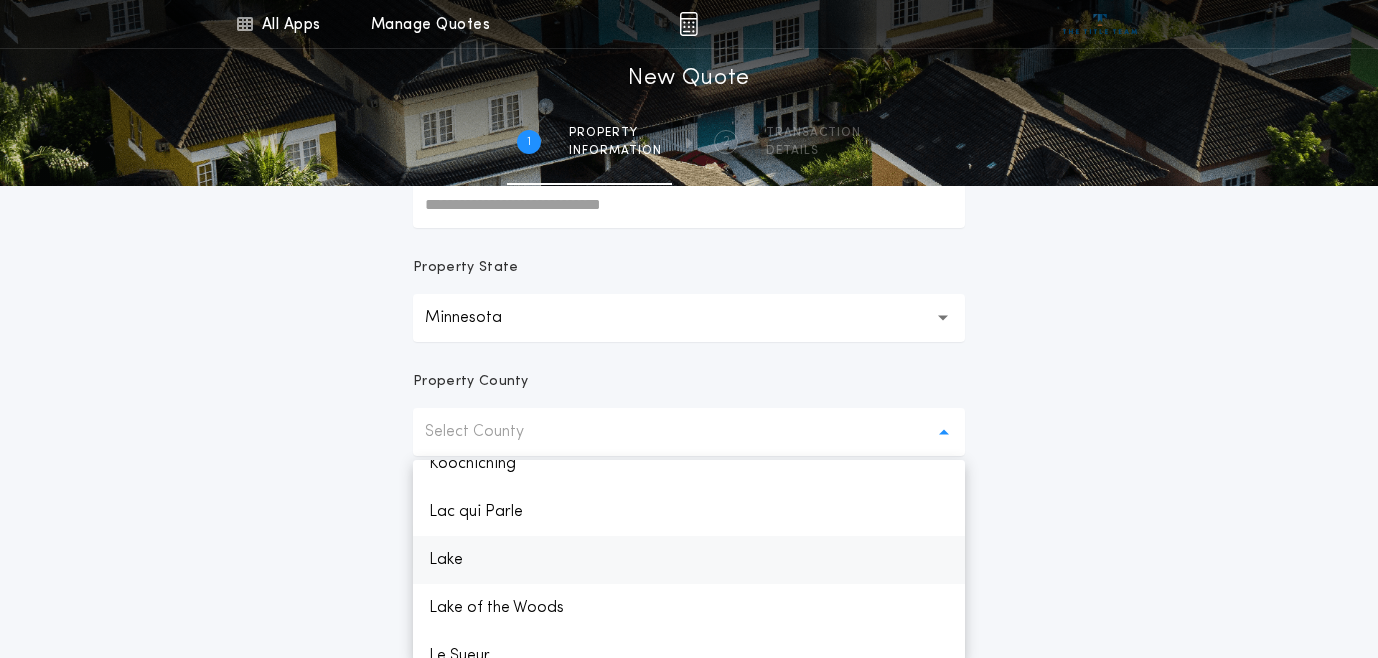 click on "Lake" at bounding box center [689, 560] 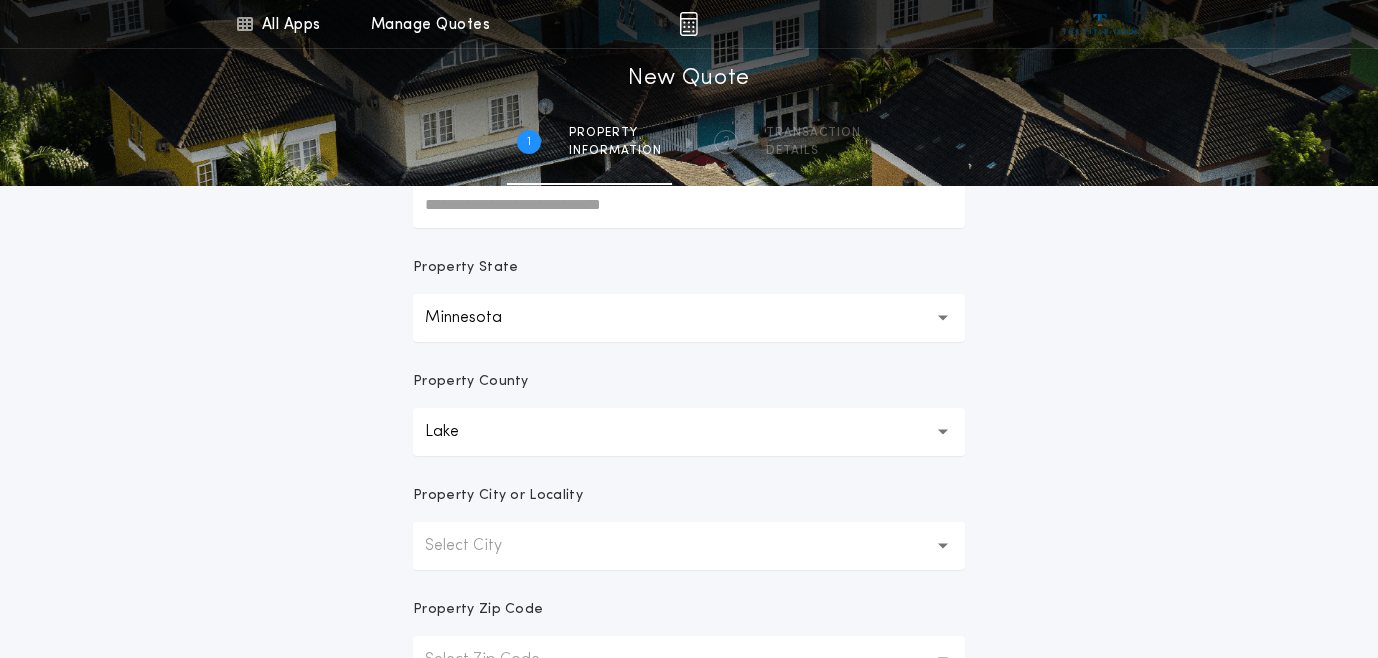 click on "Select City" at bounding box center (689, 546) 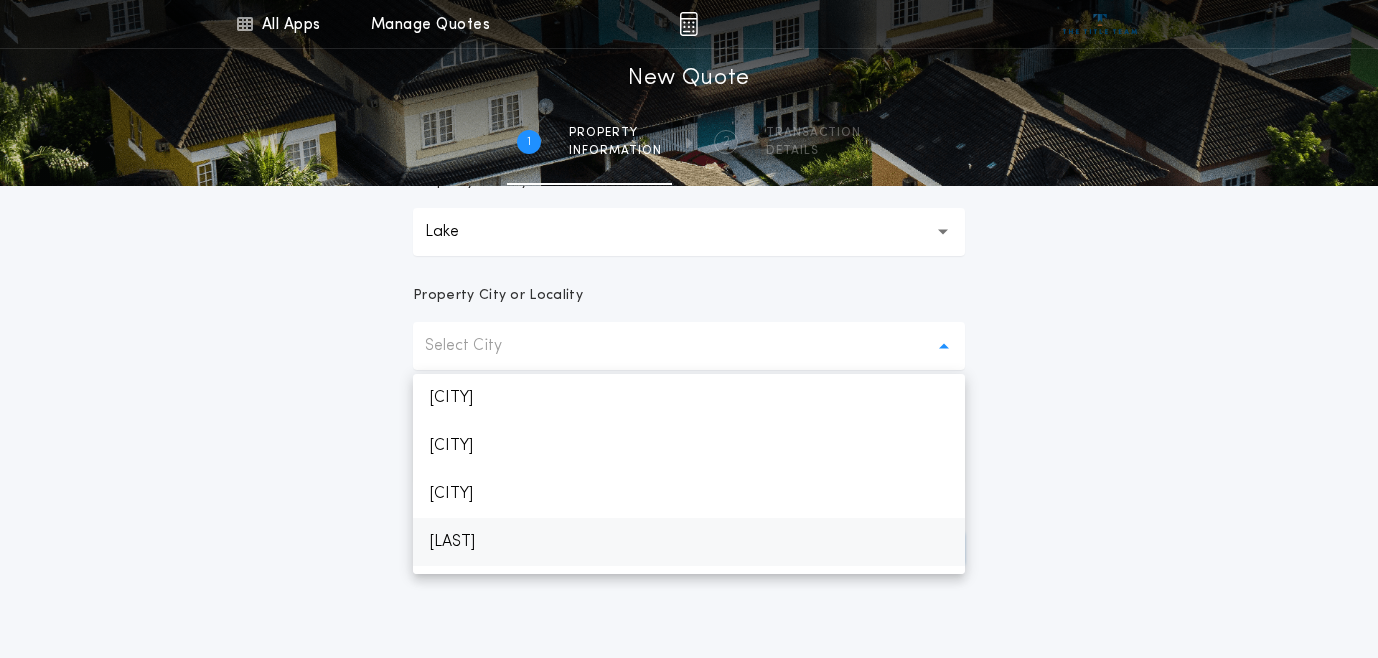 scroll, scrollTop: 400, scrollLeft: 0, axis: vertical 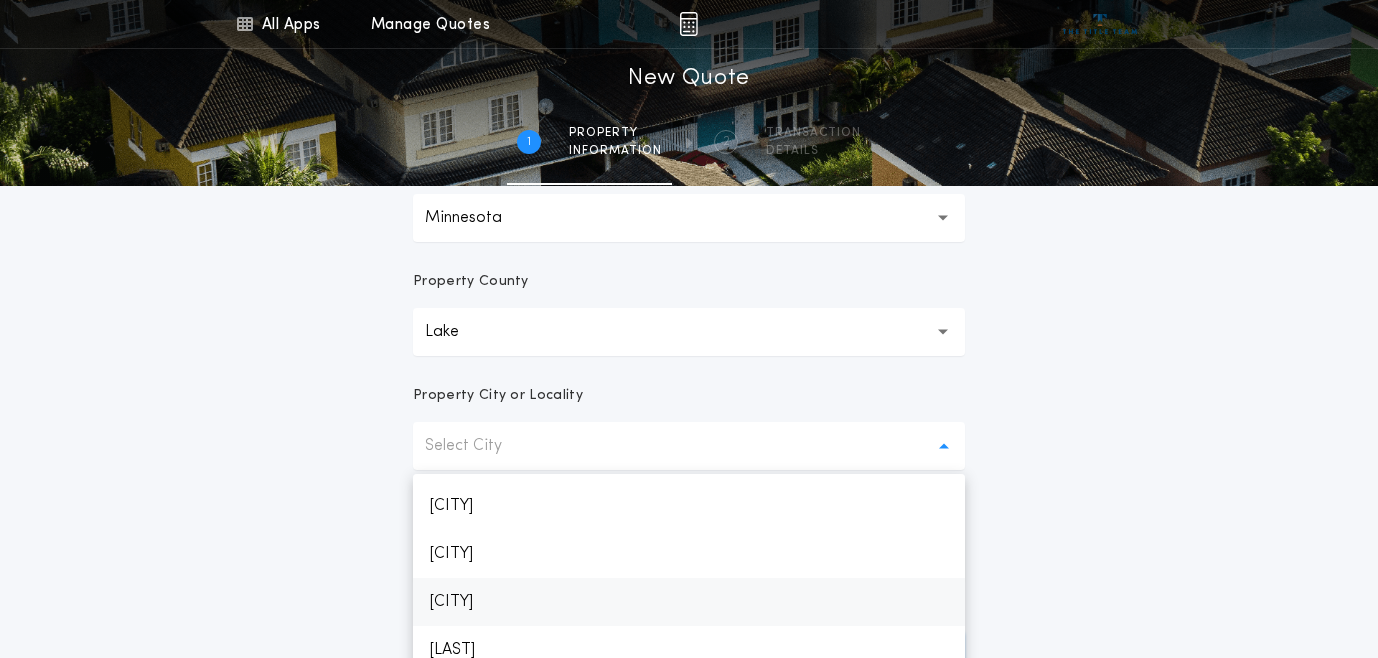 click on "[CITY]" at bounding box center (689, 602) 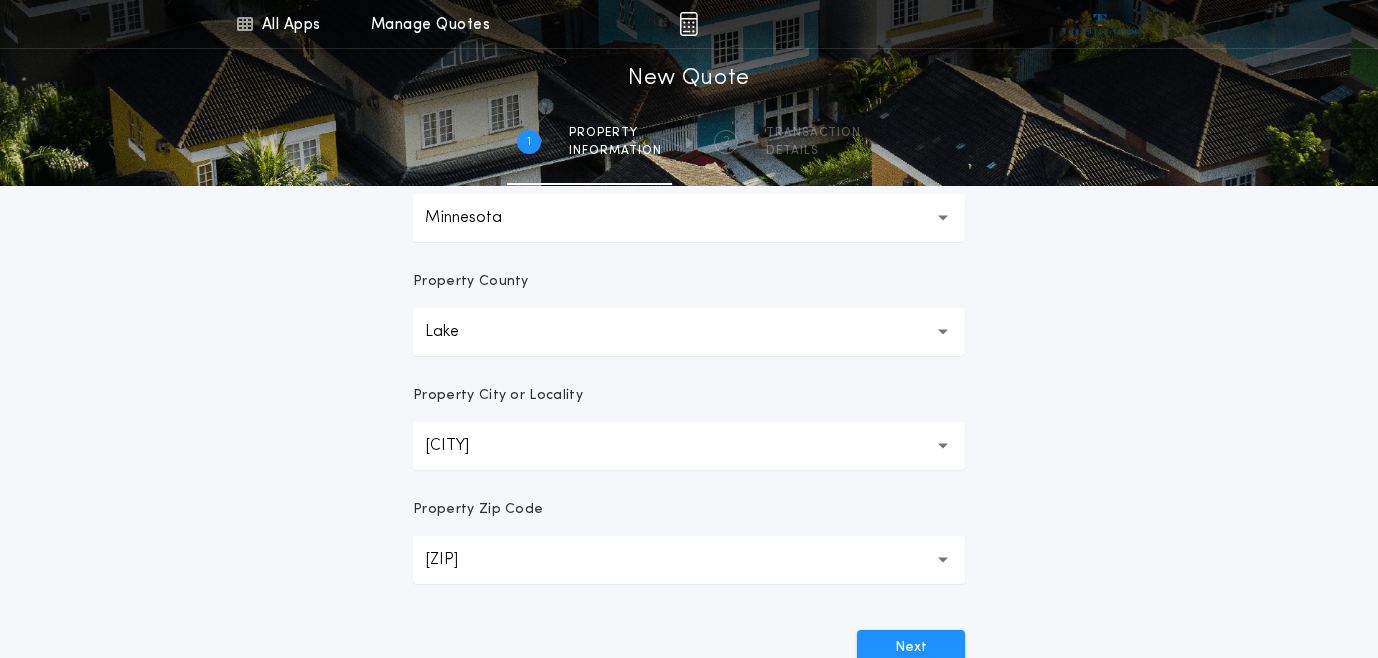 drag, startPoint x: 563, startPoint y: 564, endPoint x: 347, endPoint y: 552, distance: 216.33308 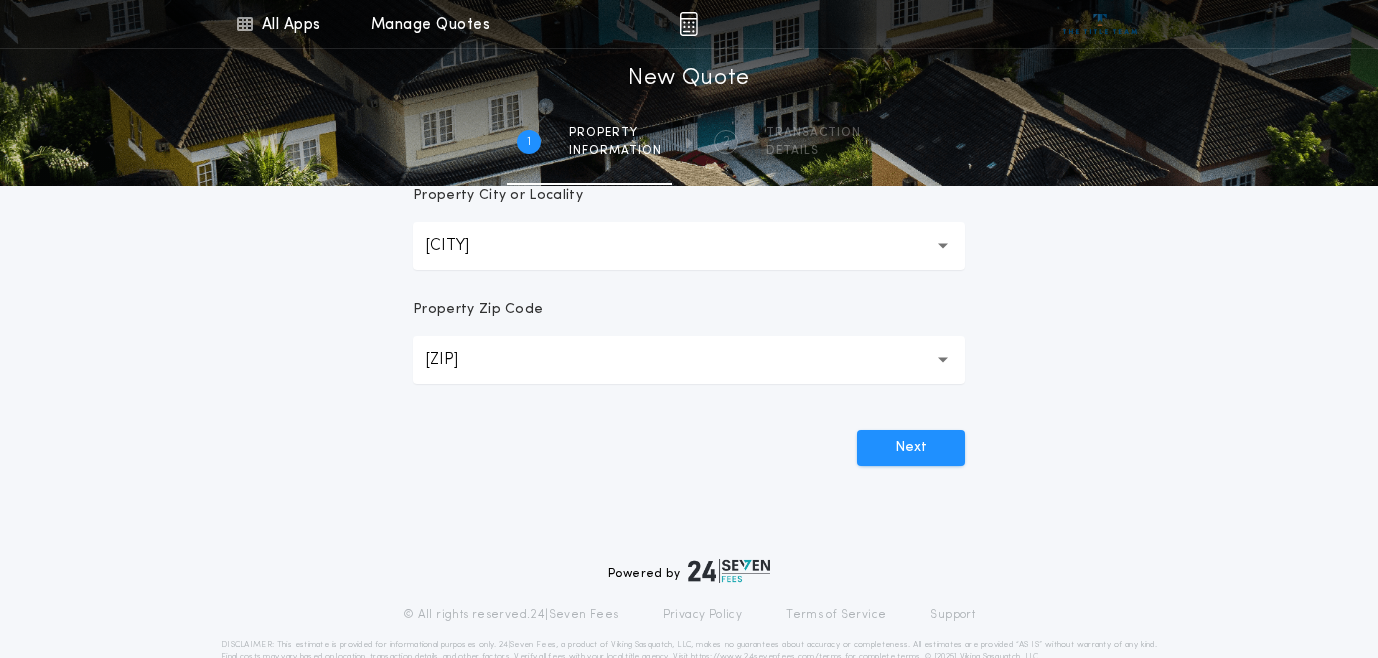 scroll, scrollTop: 645, scrollLeft: 0, axis: vertical 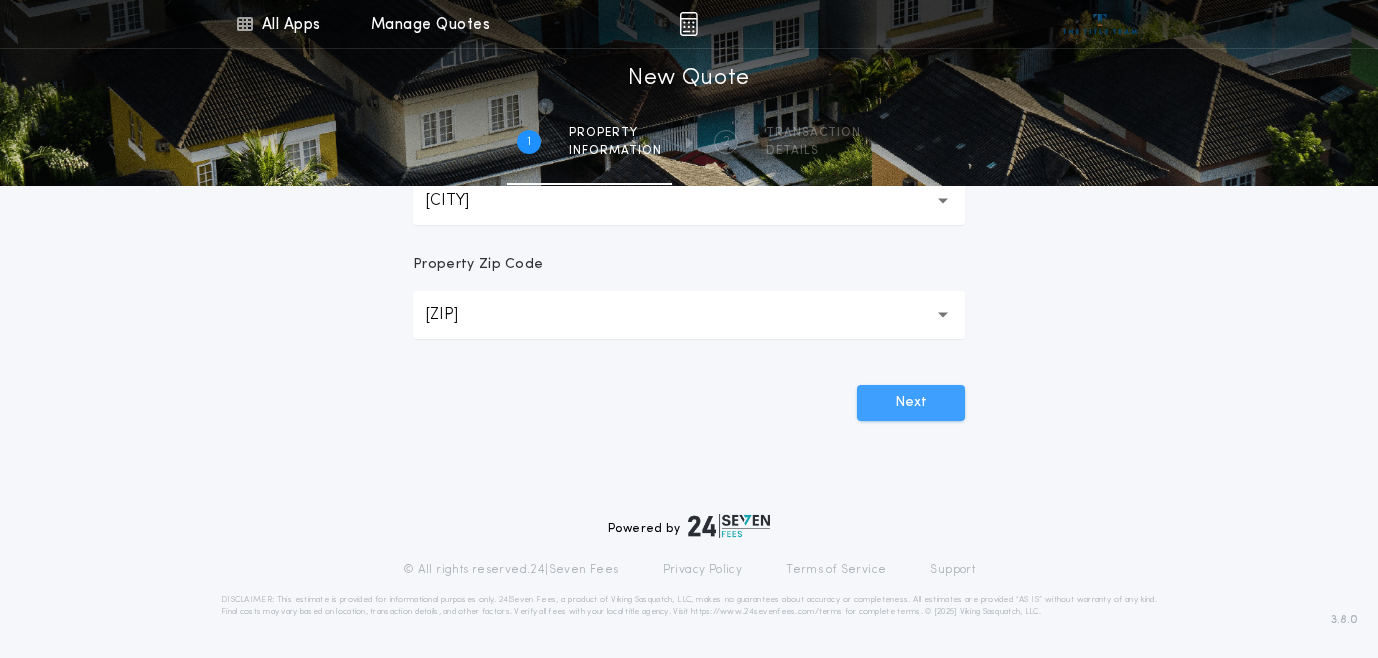 click on "Next" at bounding box center (911, 403) 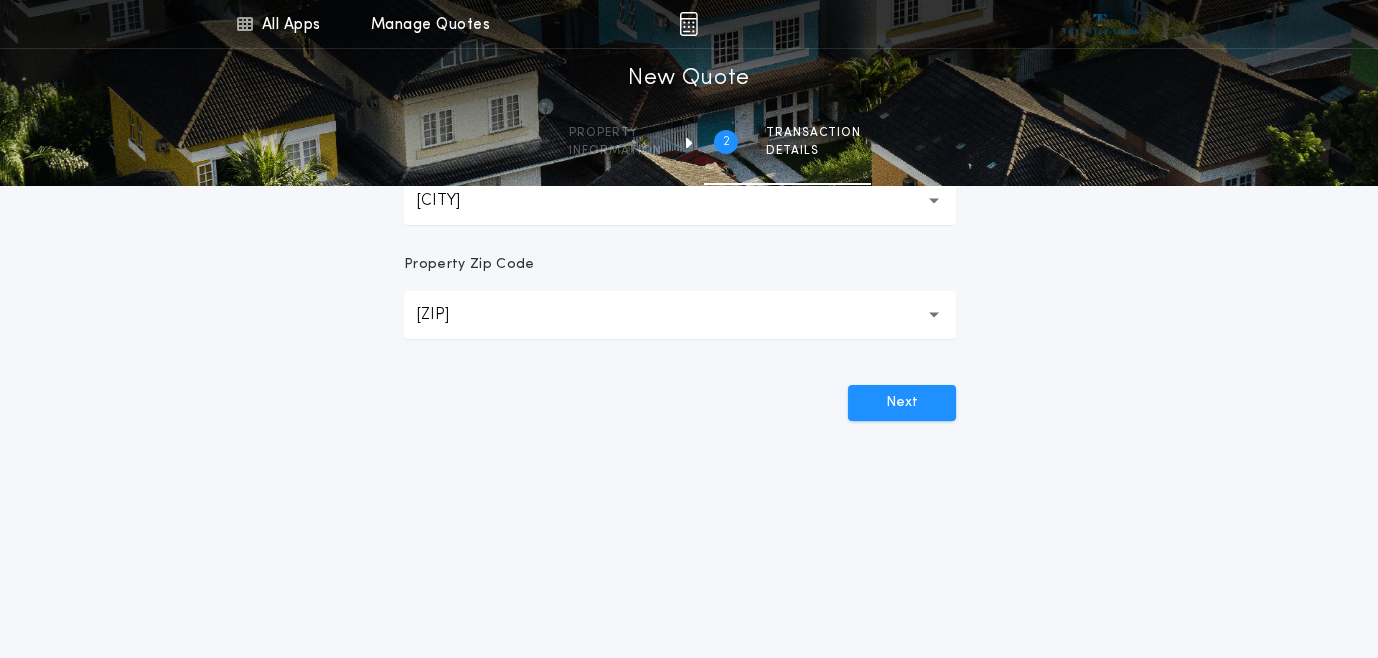scroll, scrollTop: 0, scrollLeft: 0, axis: both 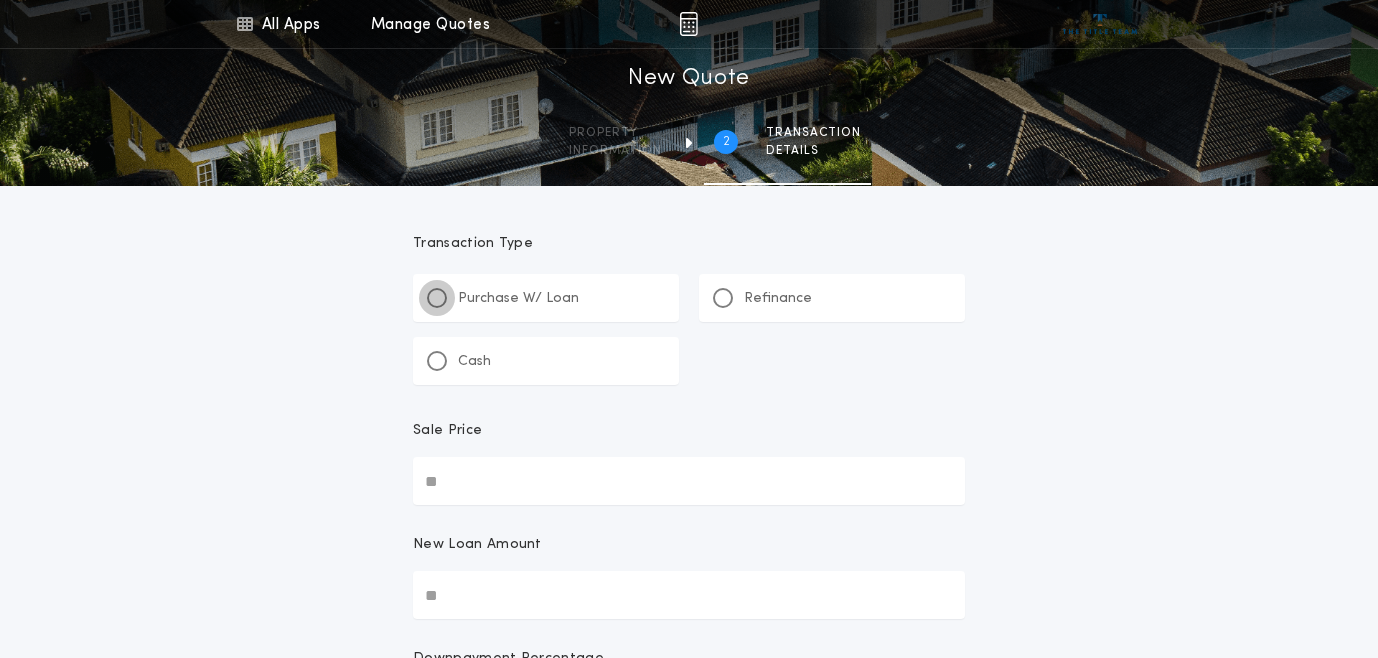 click at bounding box center [437, 298] 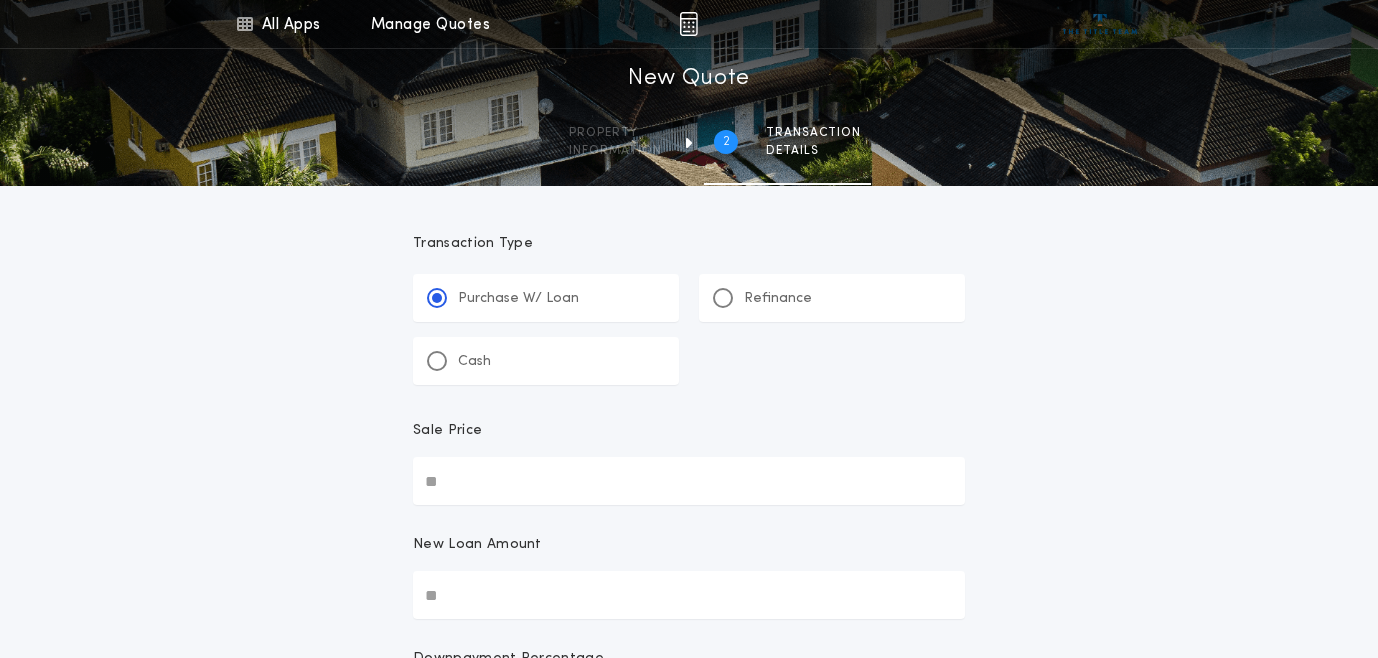 click on "Sale Price" at bounding box center (689, 481) 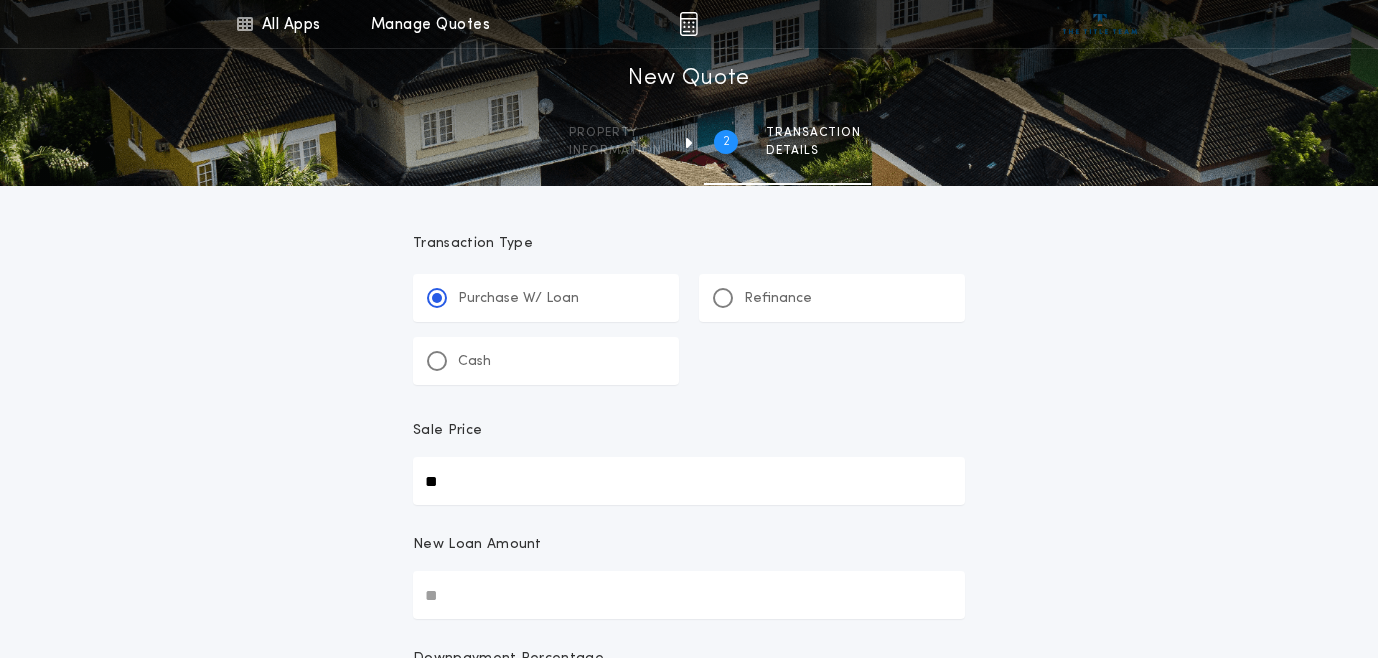 type 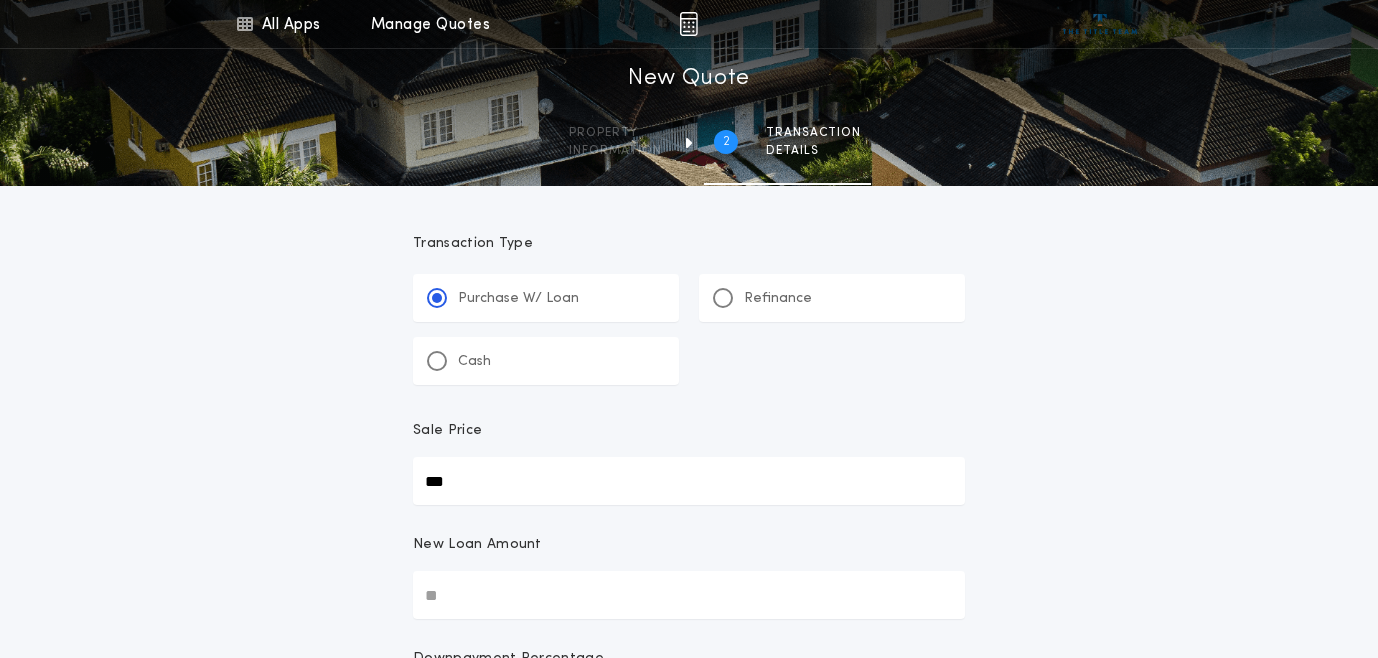 type on "***" 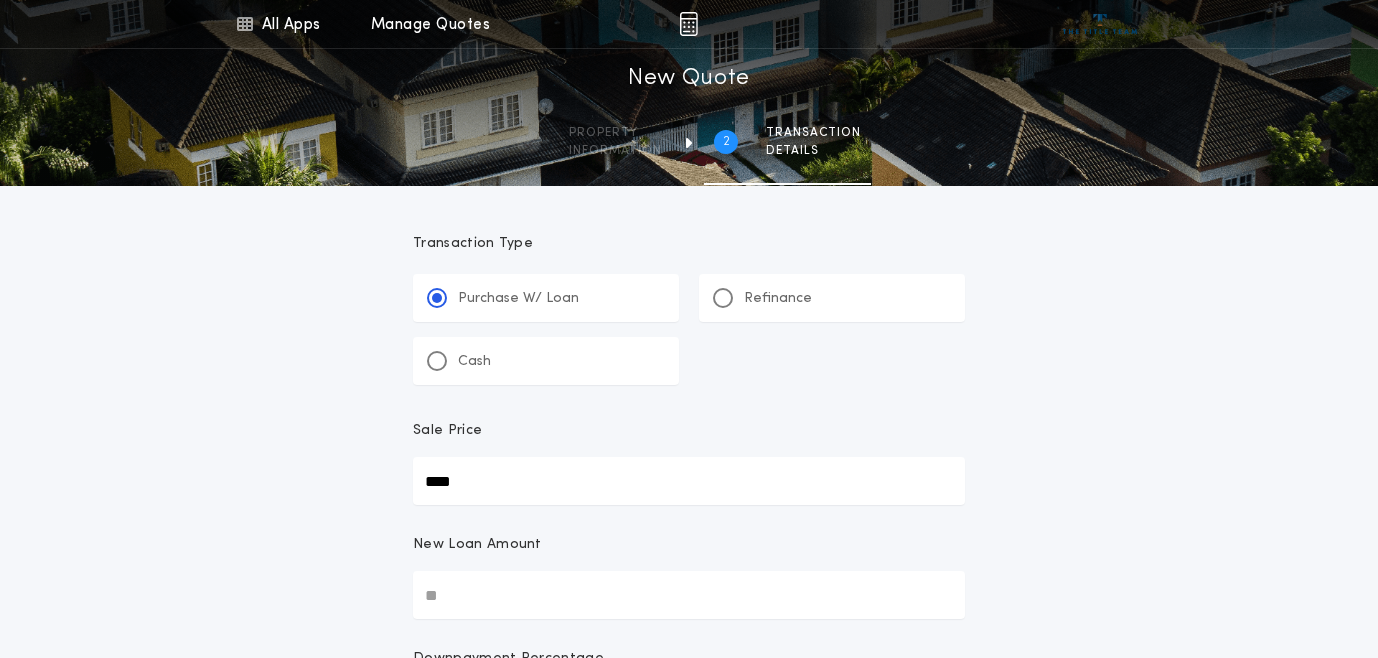type on "****" 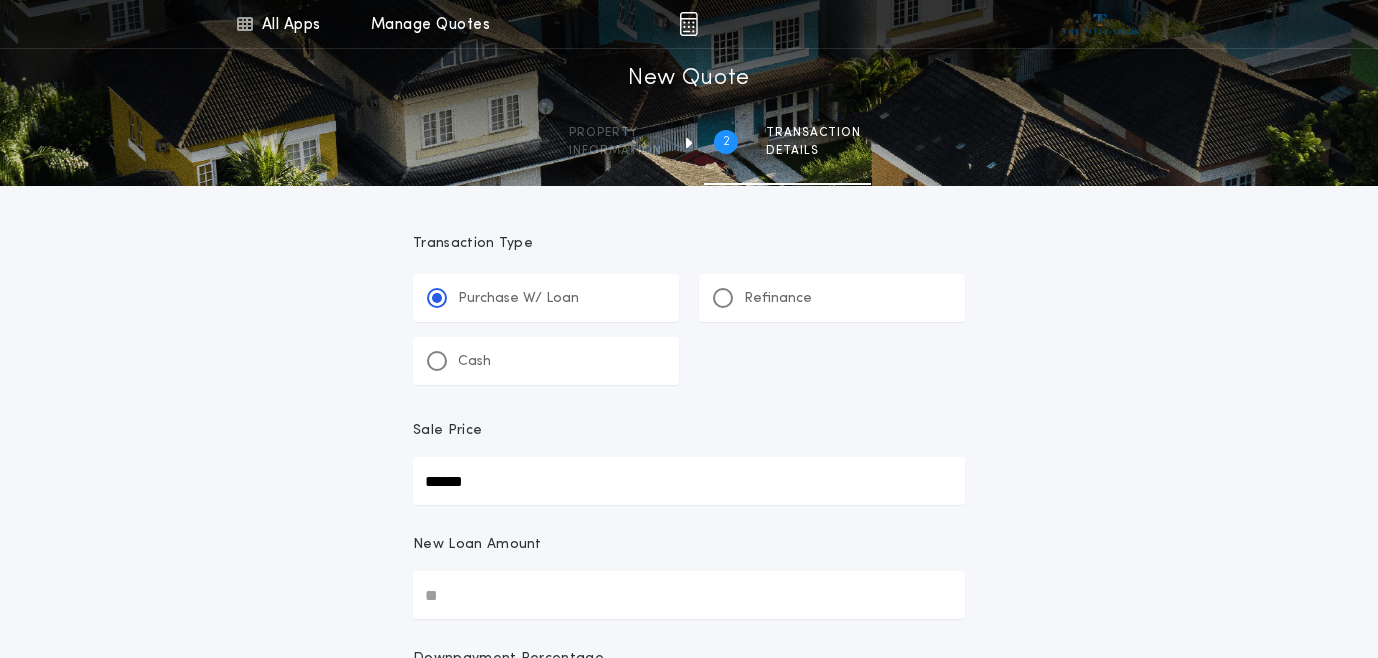 type on "******" 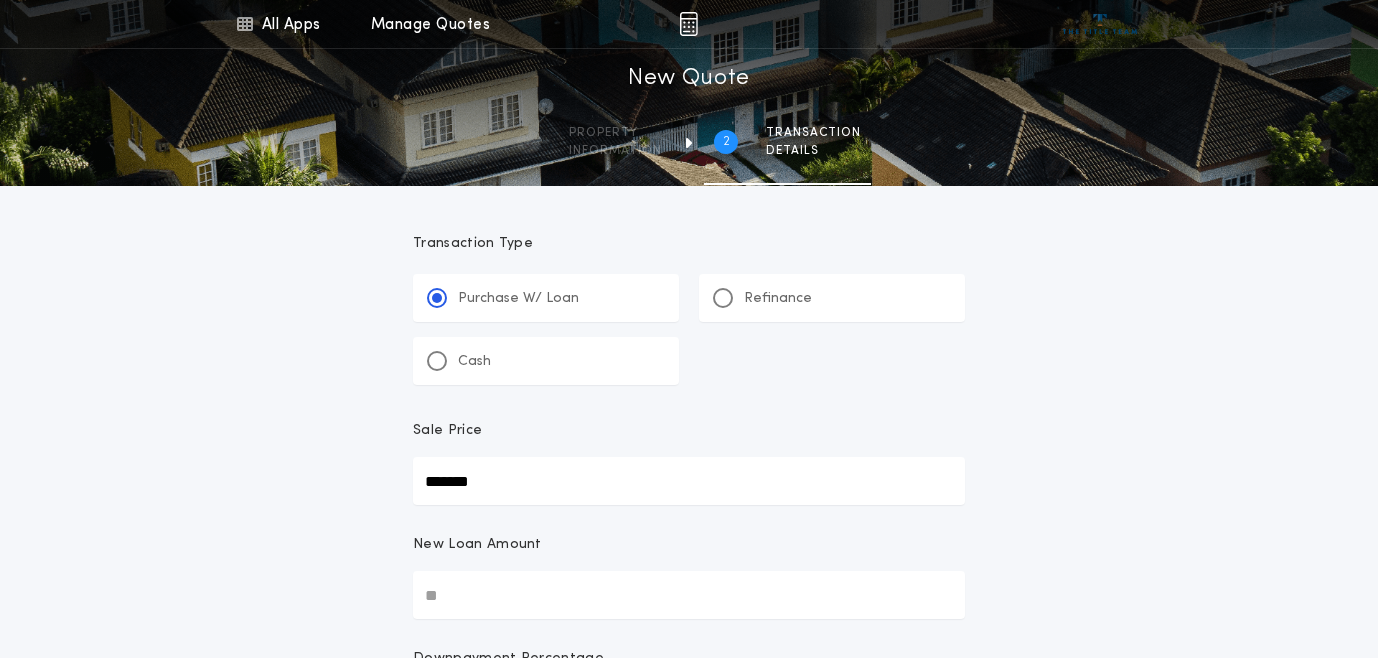 type on "*******" 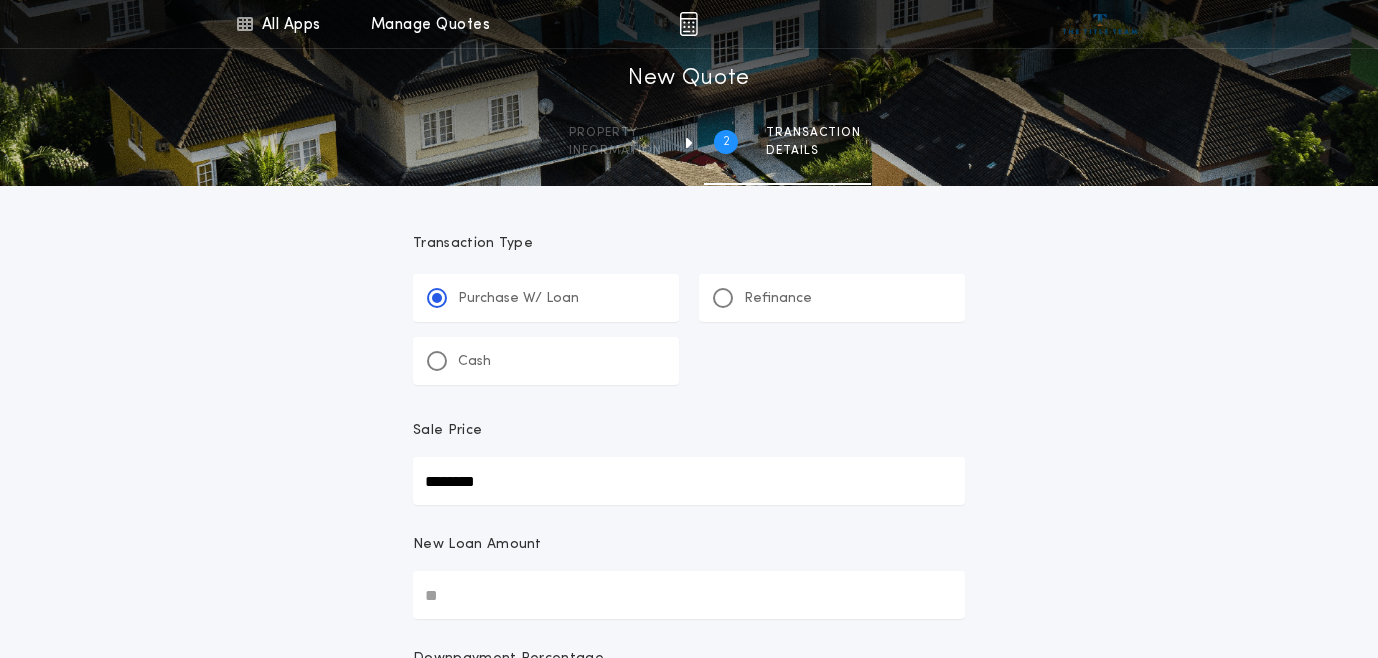 type on "********" 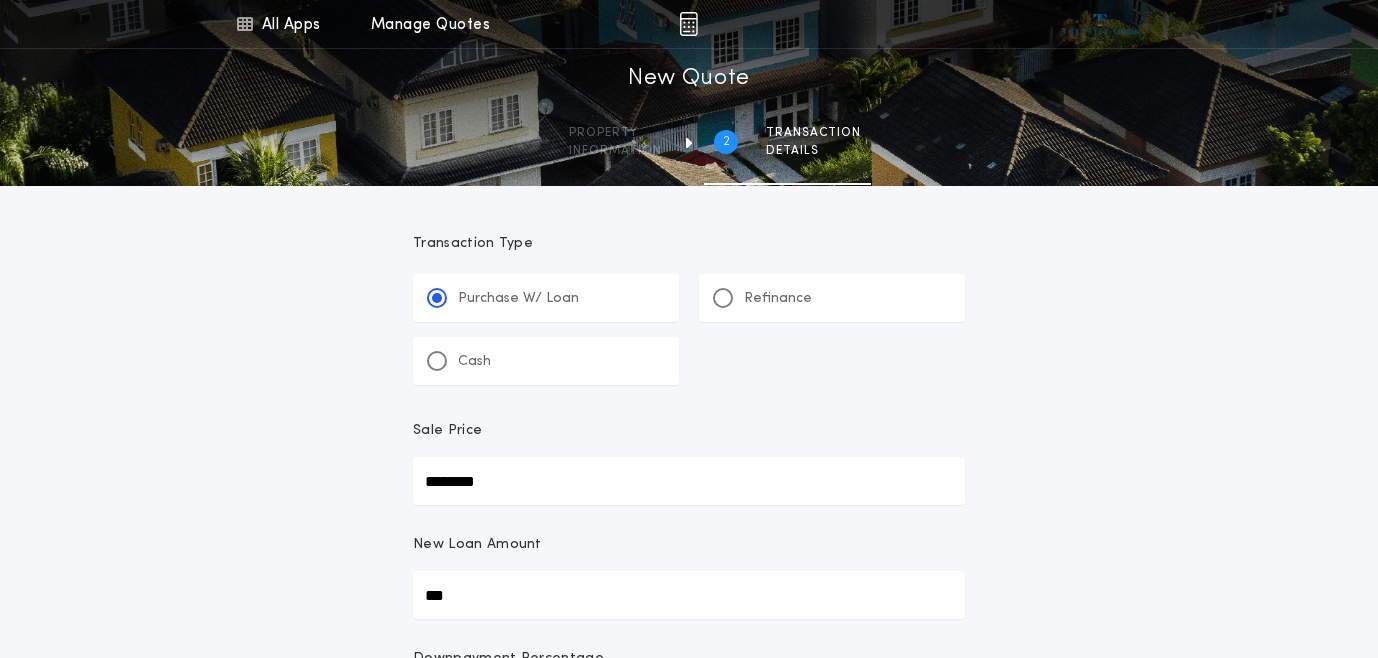 type on "****" 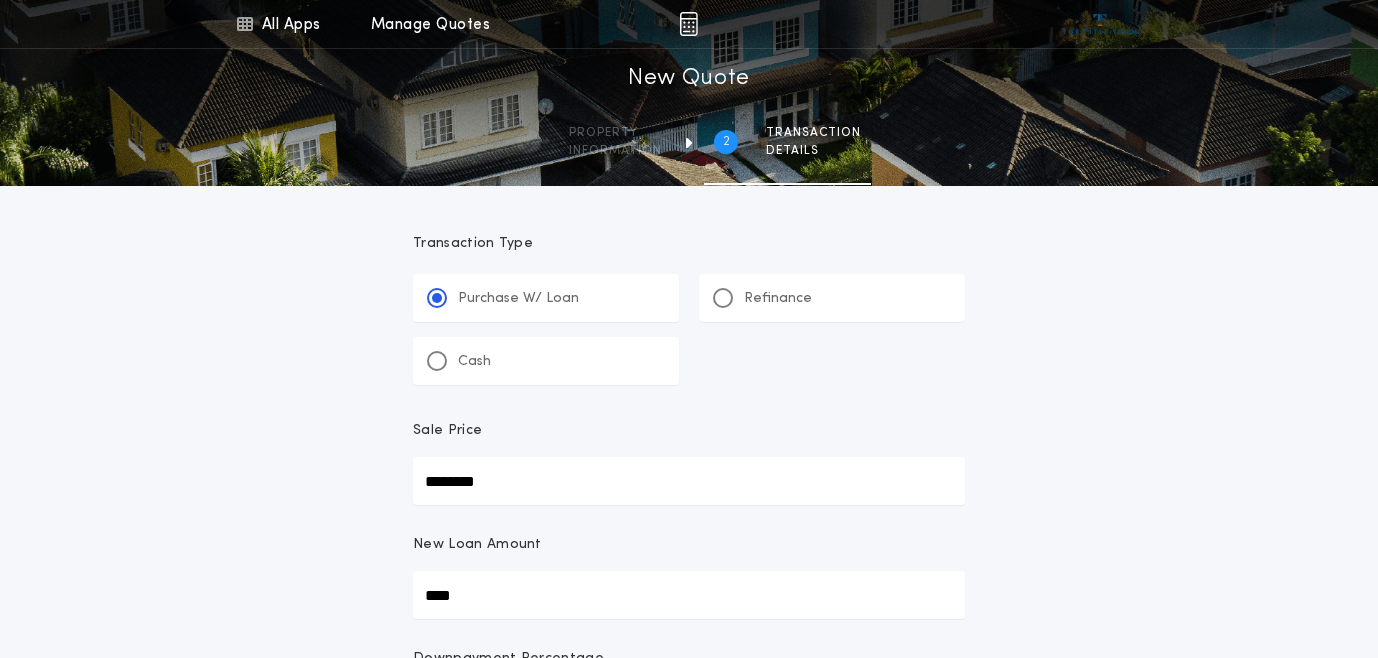 type on "******" 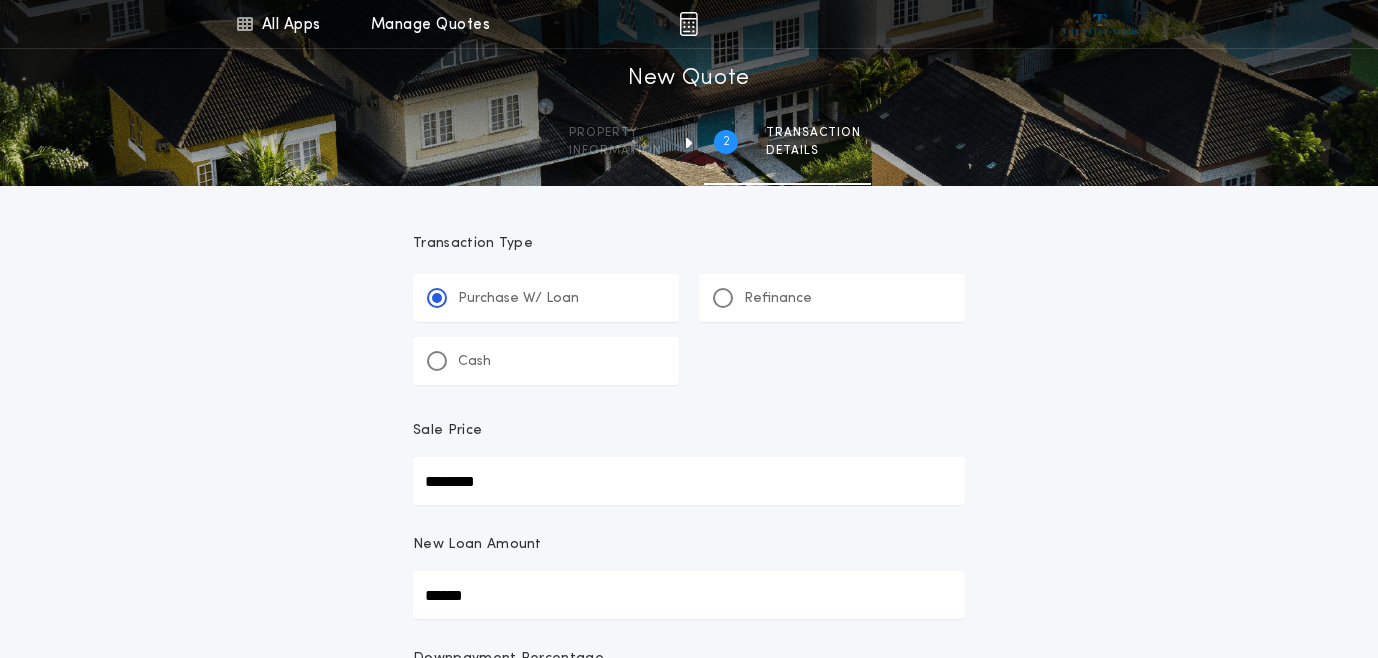 type on "*******" 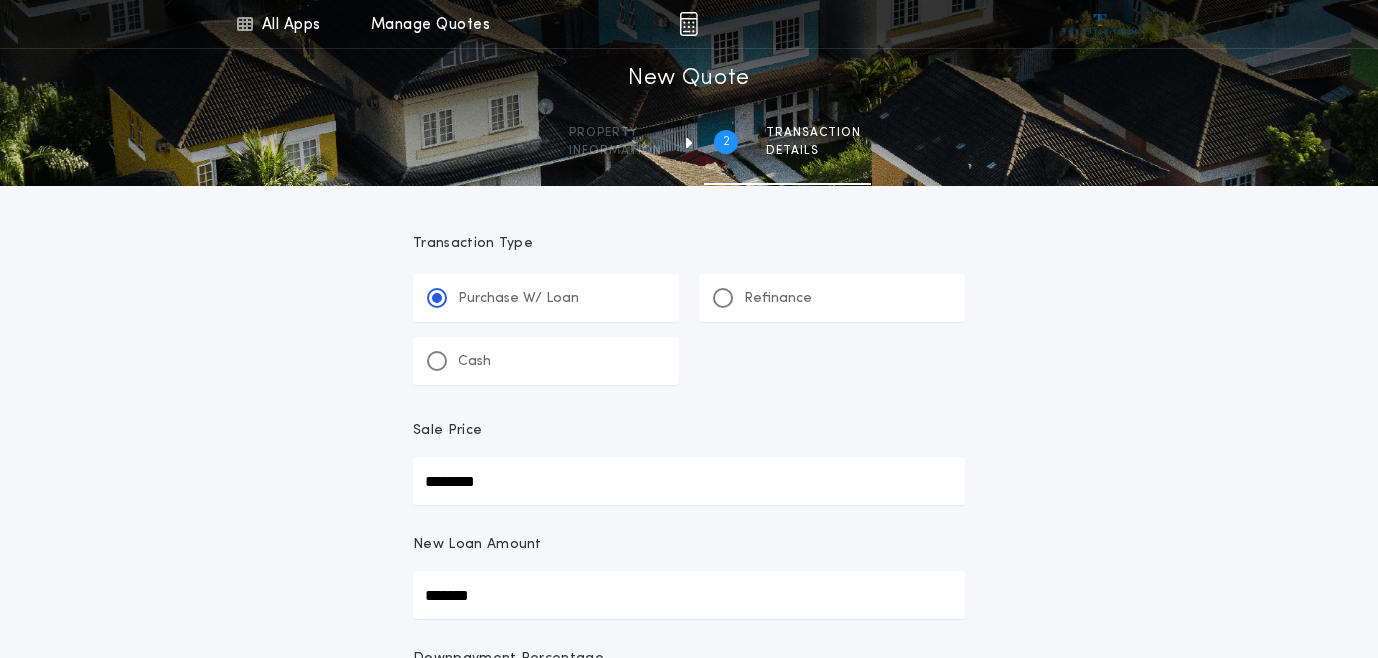 type on "********" 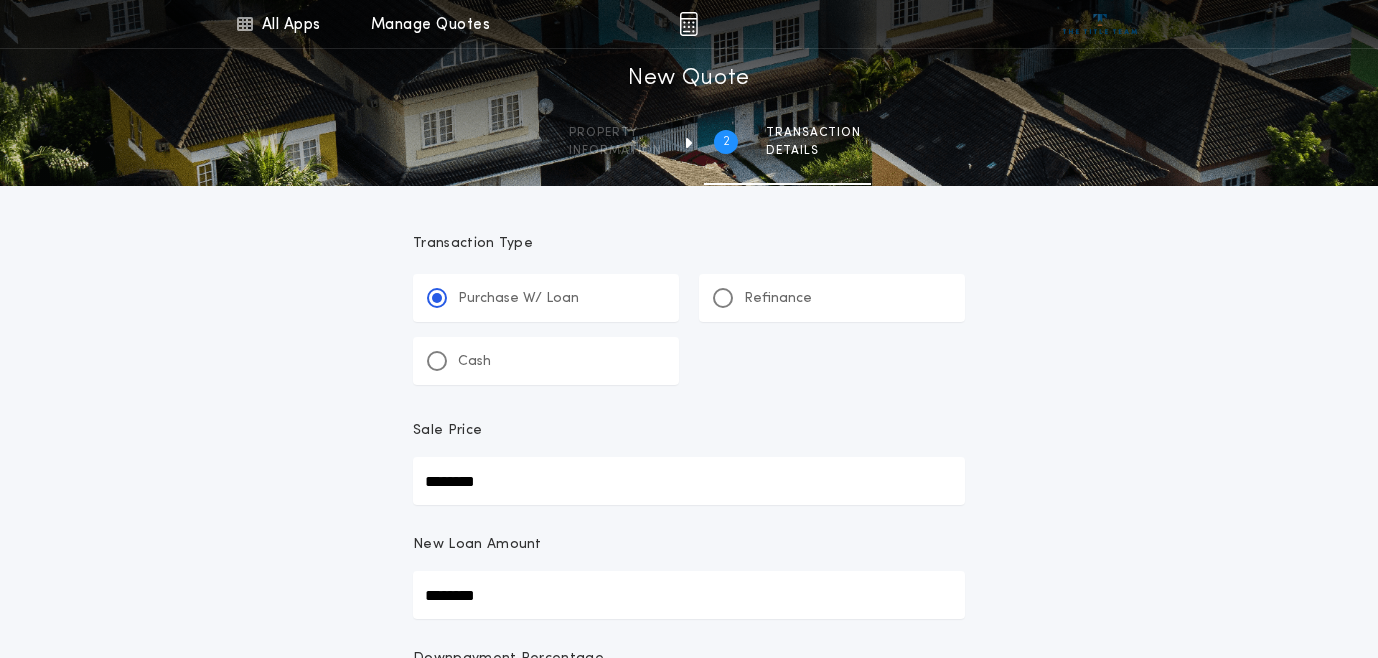 type on "********" 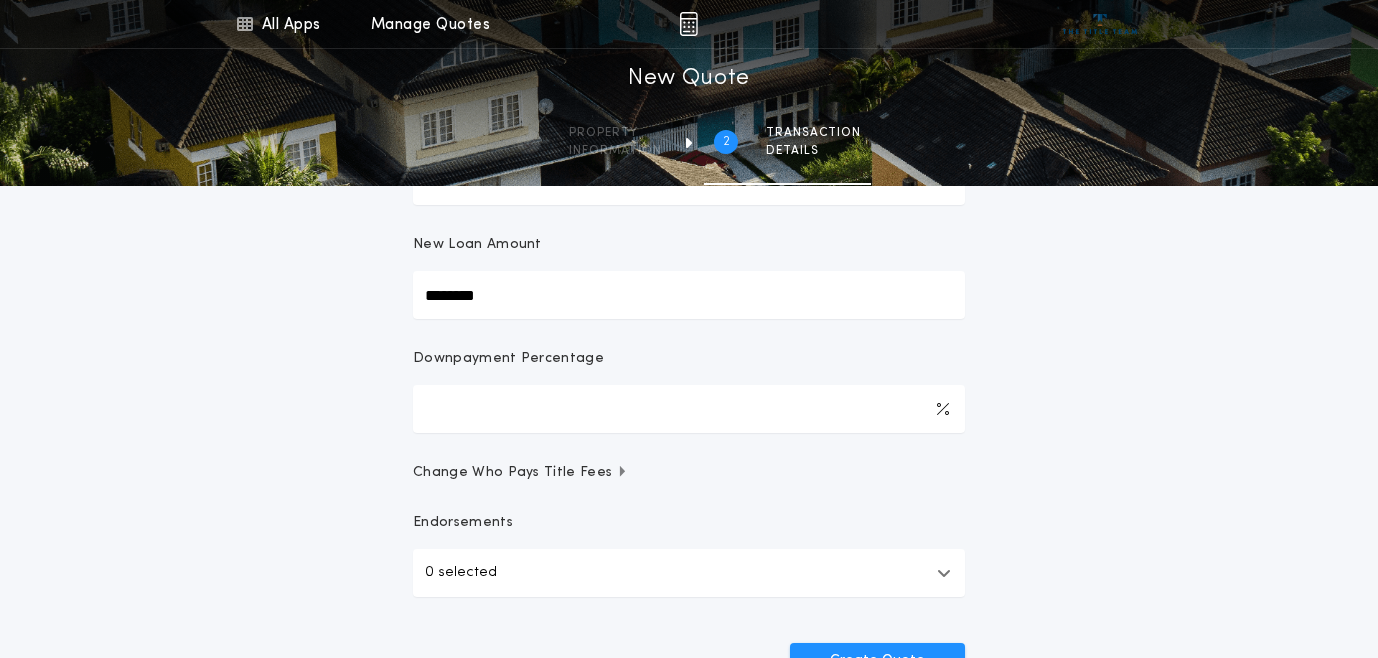 scroll, scrollTop: 400, scrollLeft: 0, axis: vertical 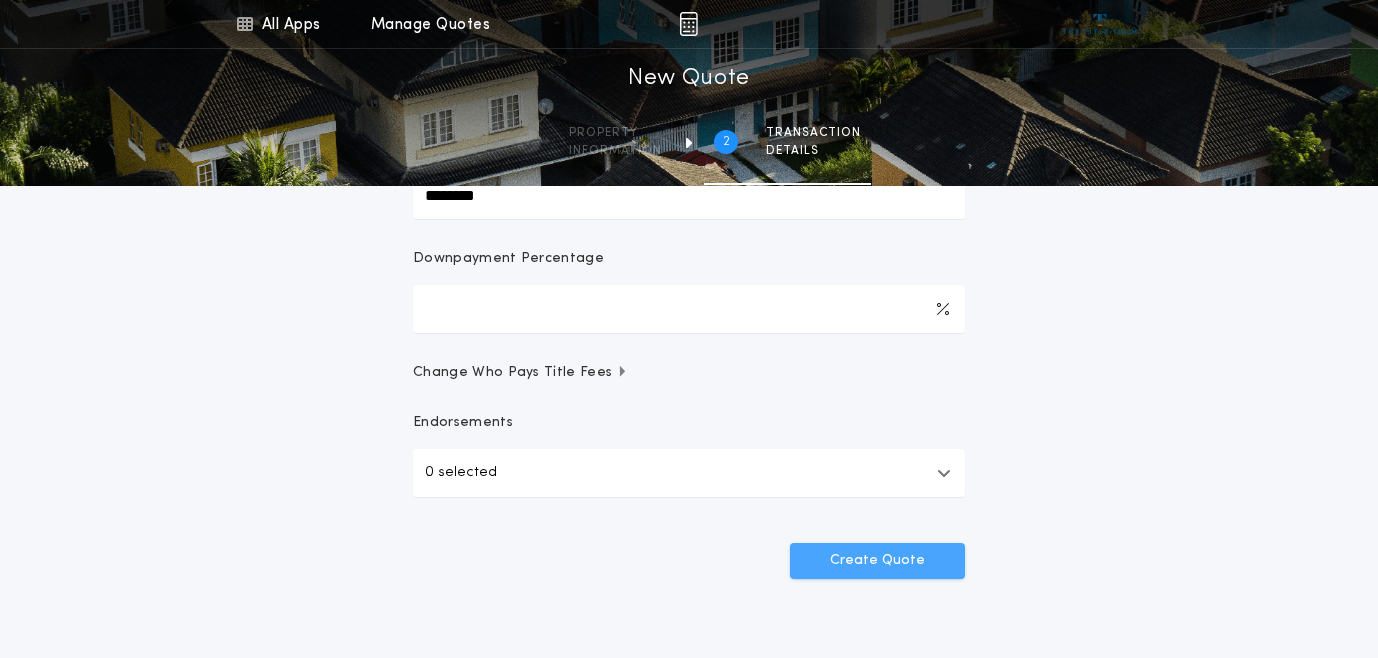 click on "Create Quote" at bounding box center (877, 561) 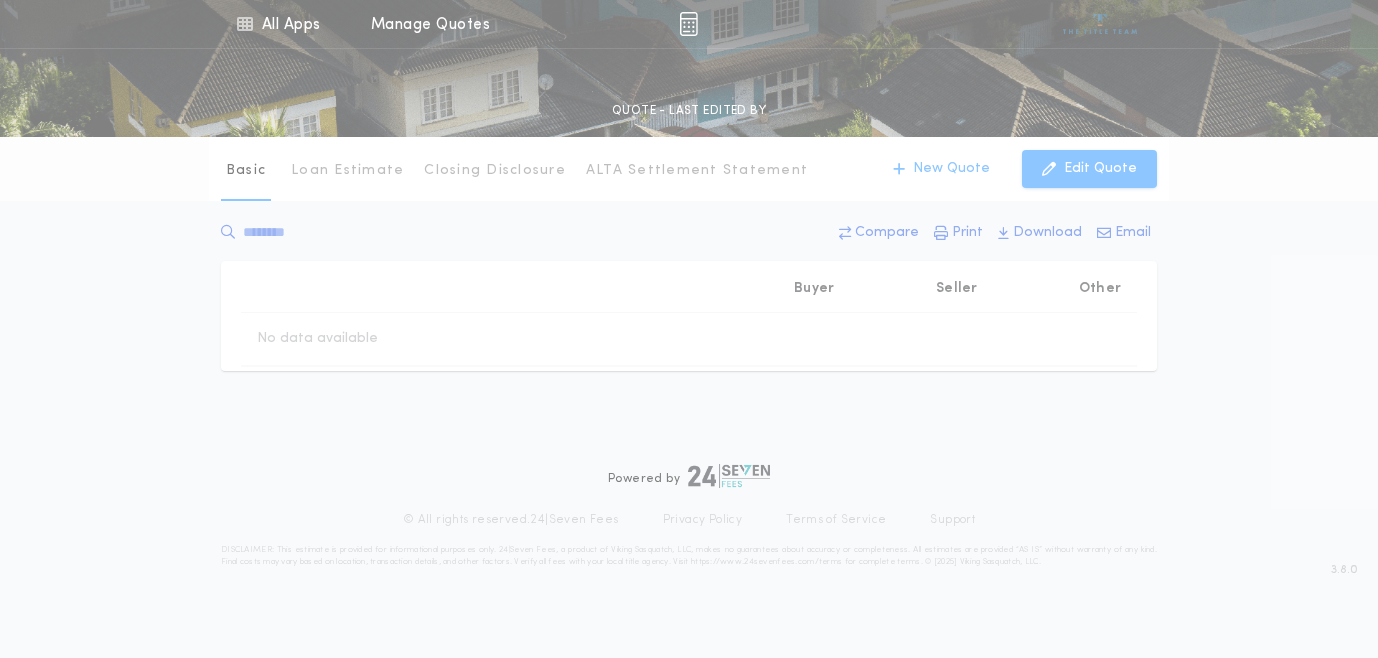 scroll, scrollTop: 0, scrollLeft: 0, axis: both 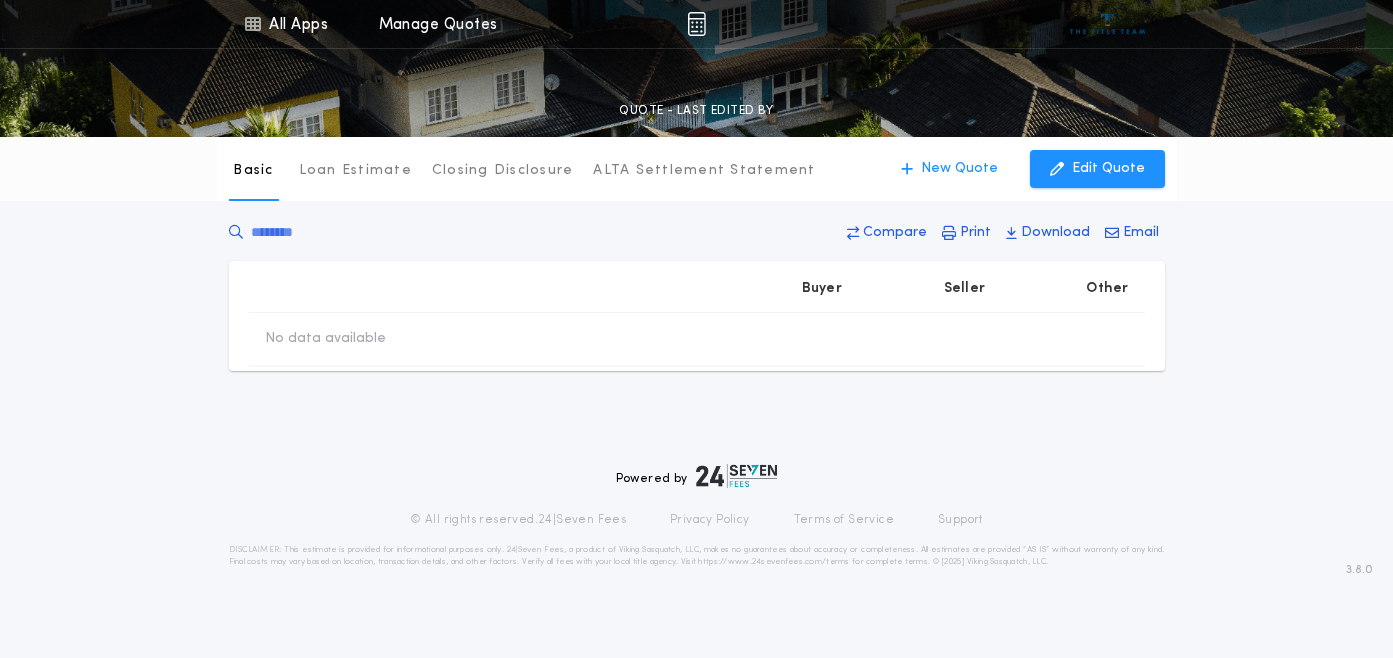 type on "********" 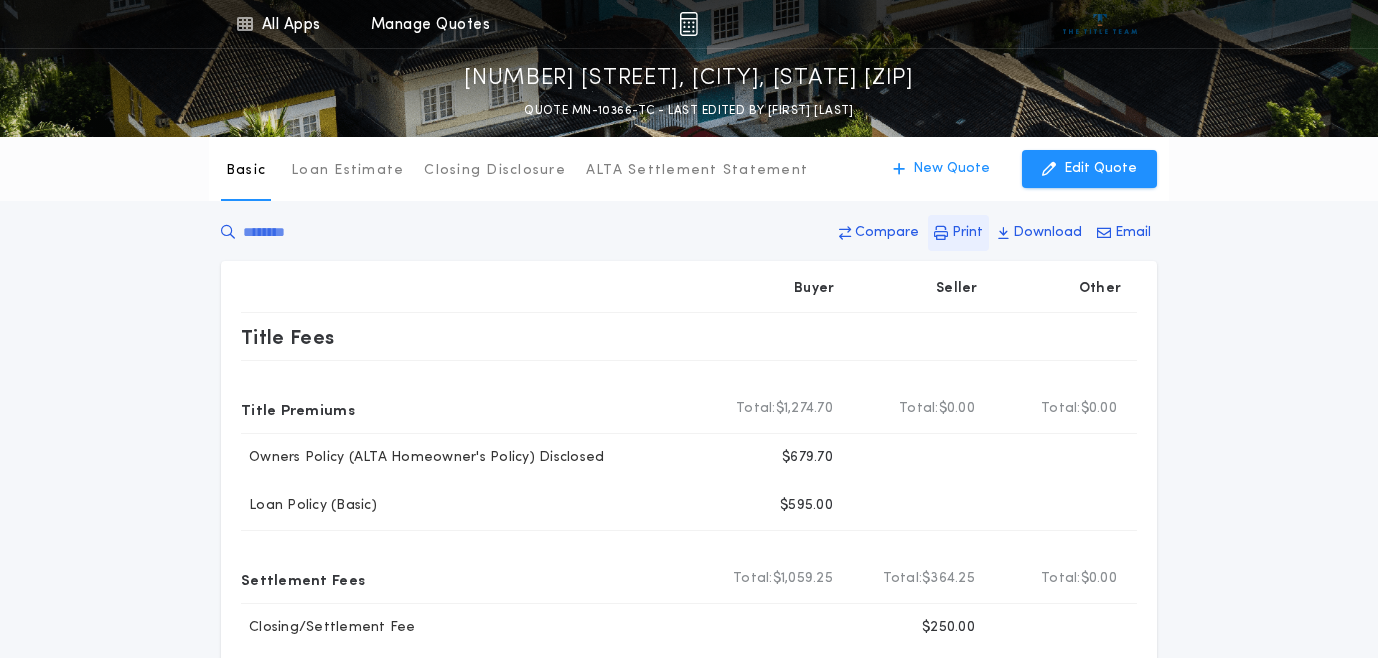 click on "Print" at bounding box center (967, 233) 